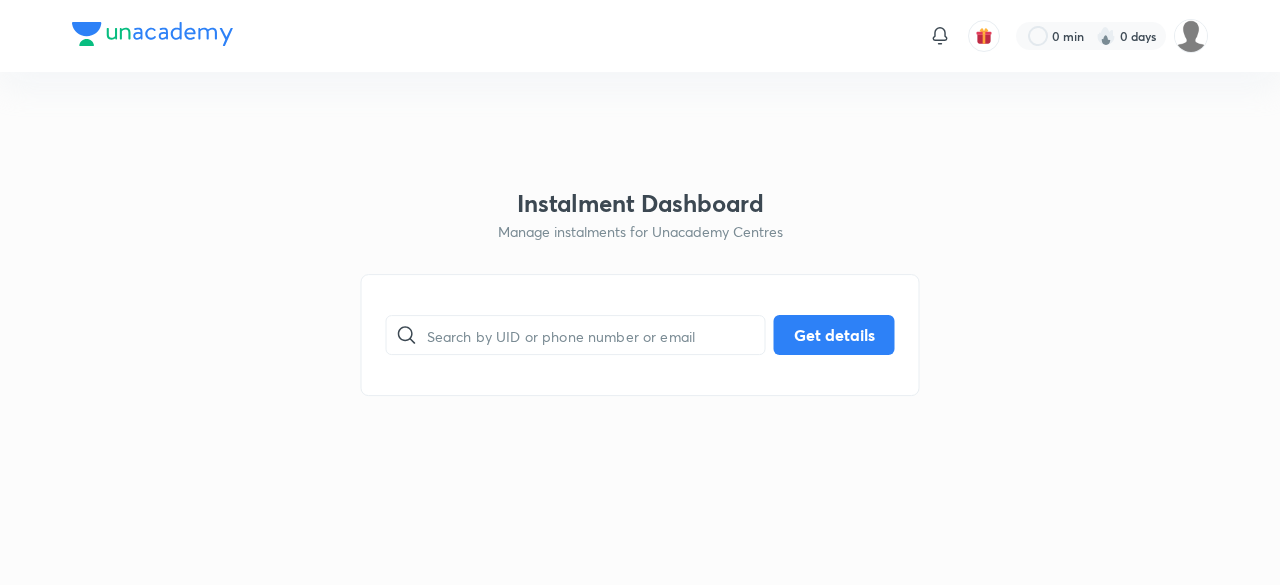 scroll, scrollTop: 0, scrollLeft: 0, axis: both 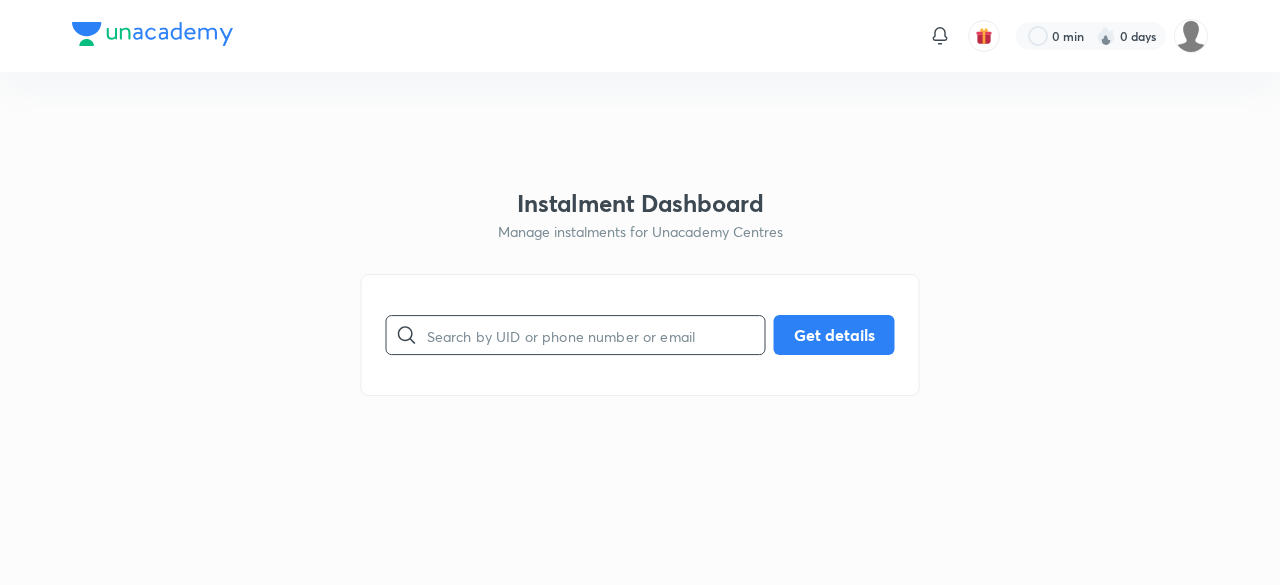 click at bounding box center (596, 335) 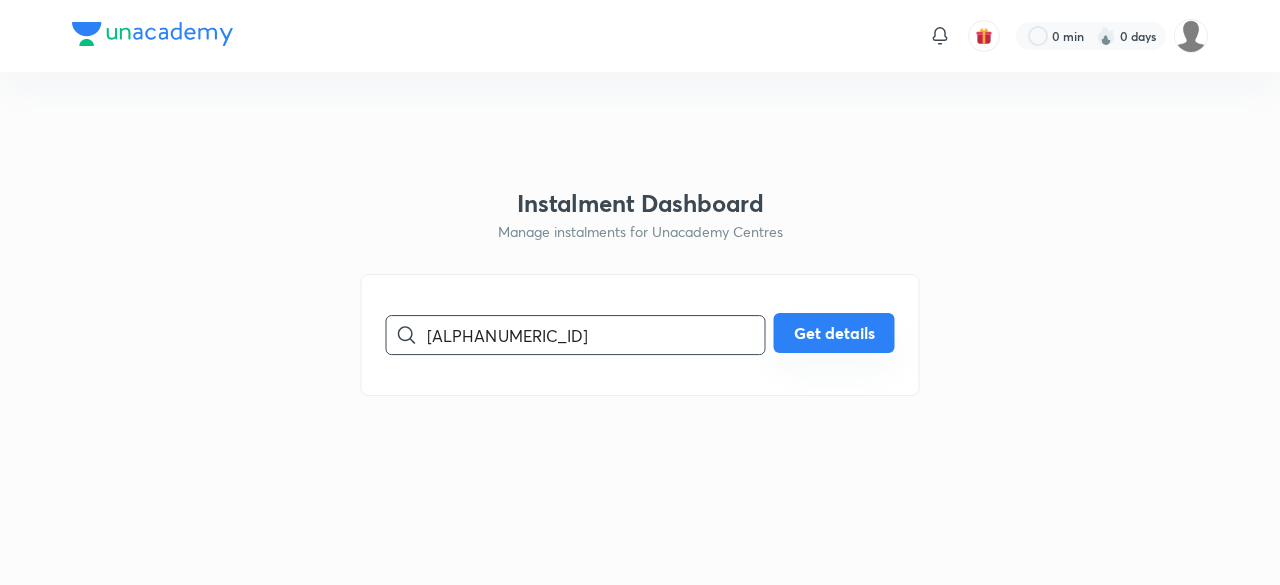 type on "8KXVQ3P983" 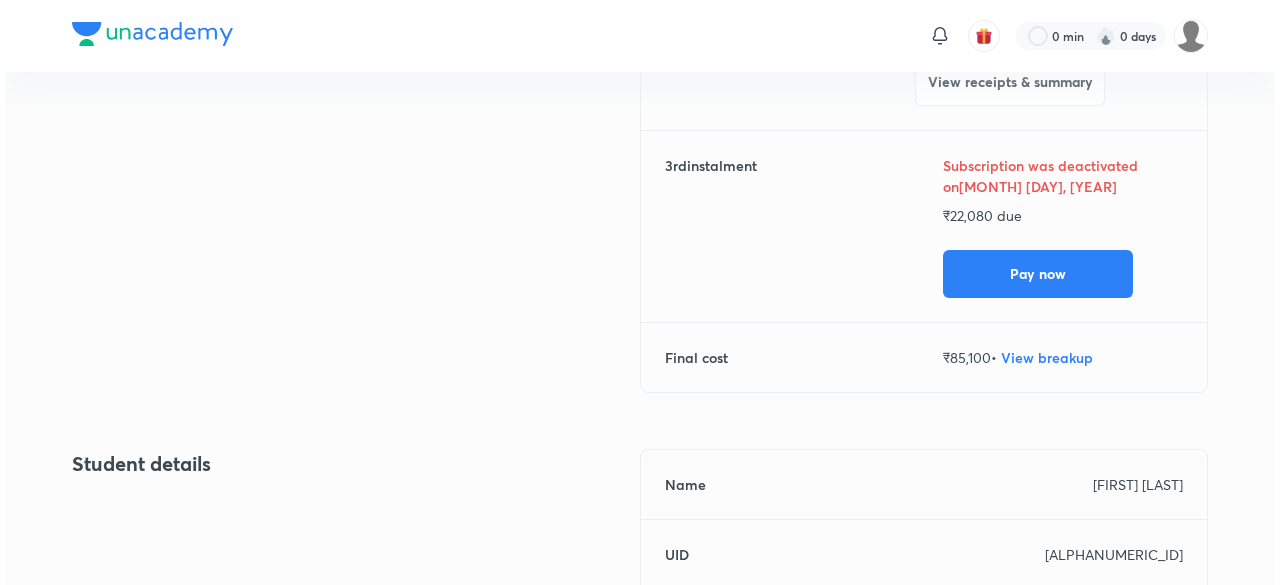 scroll, scrollTop: 549, scrollLeft: 0, axis: vertical 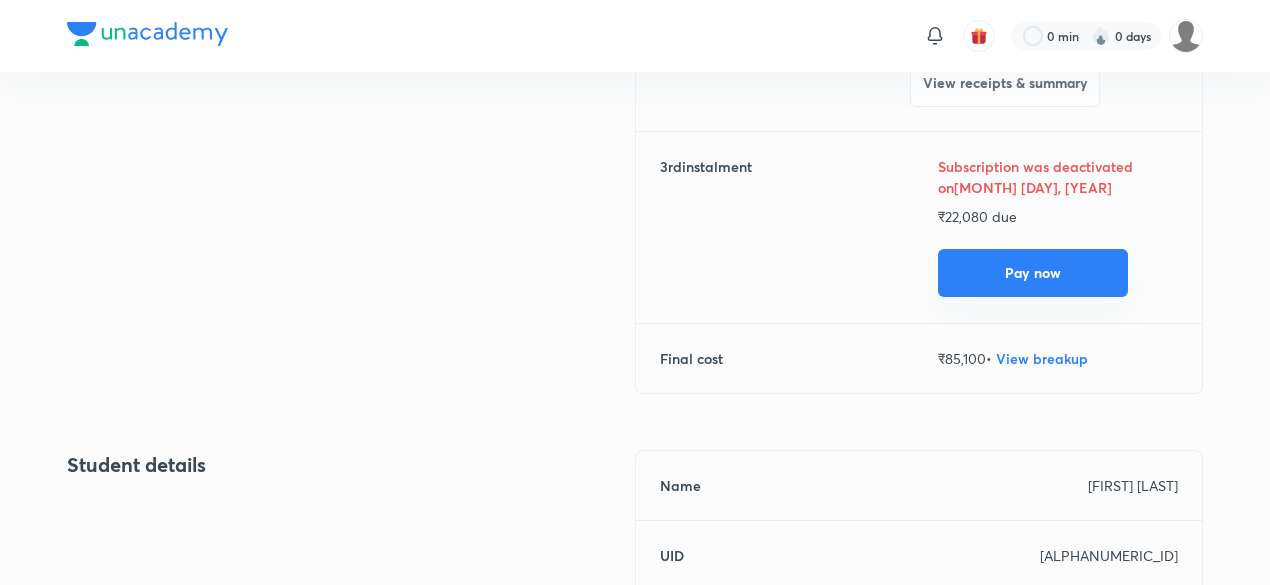 click on "Pay now" at bounding box center (1033, 273) 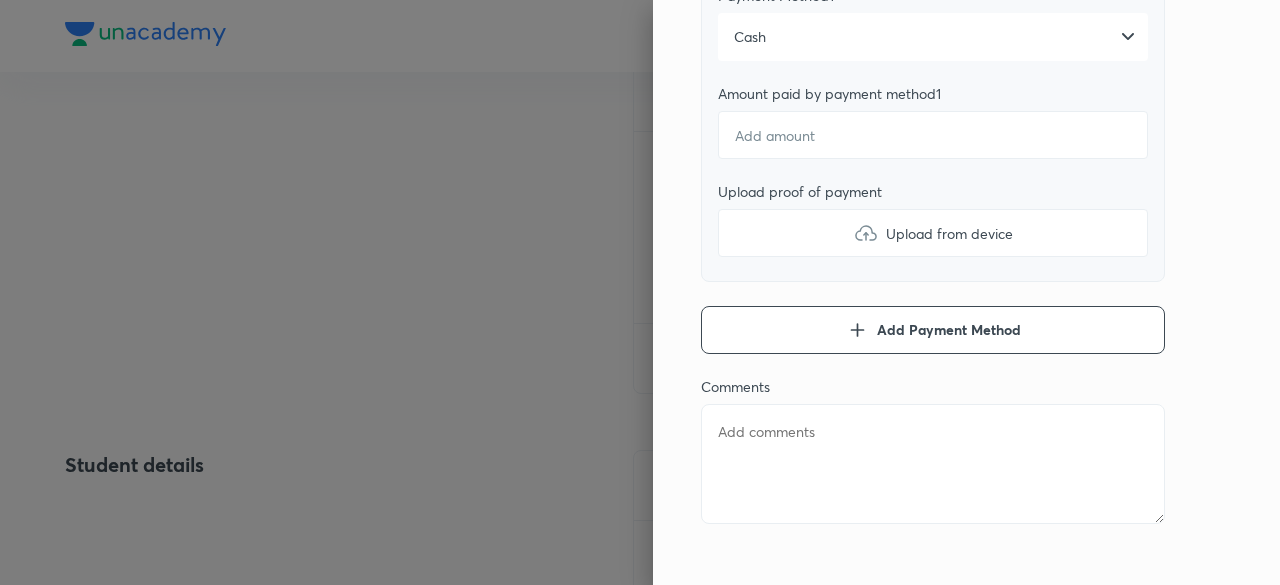 scroll, scrollTop: 0, scrollLeft: 0, axis: both 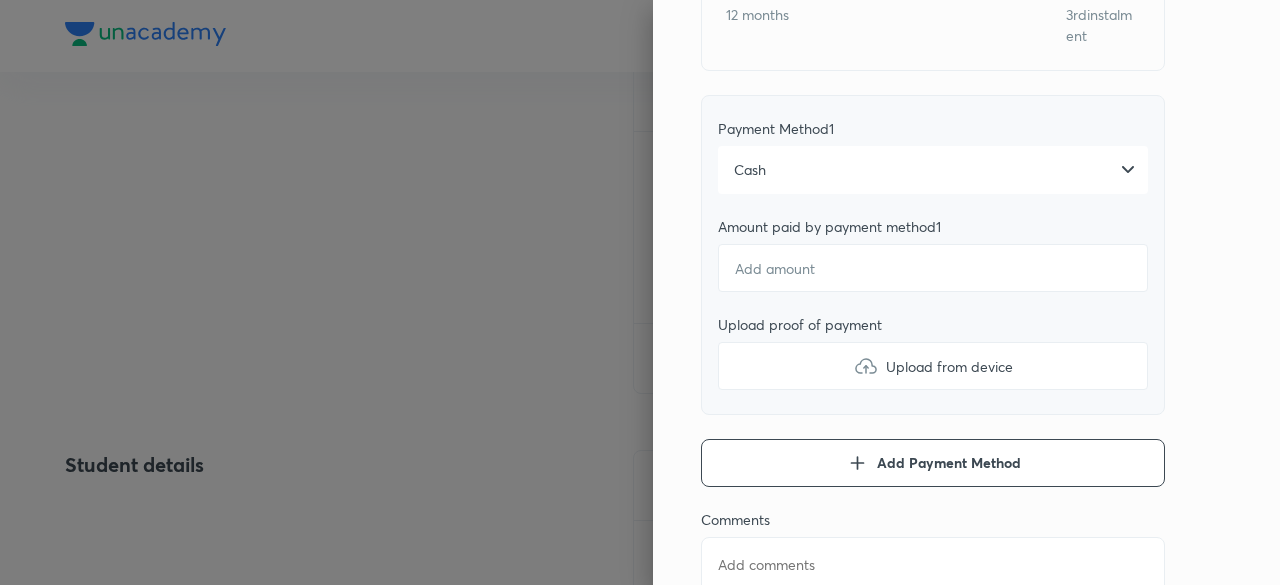 click on "Cash" at bounding box center [933, 170] 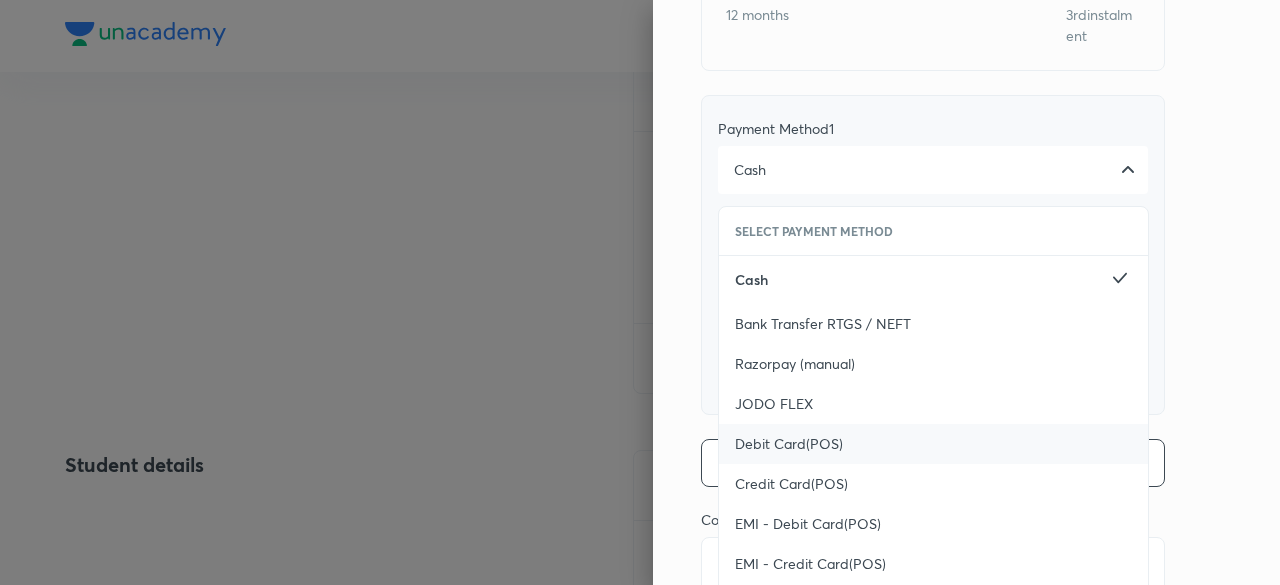 scroll, scrollTop: 293, scrollLeft: 0, axis: vertical 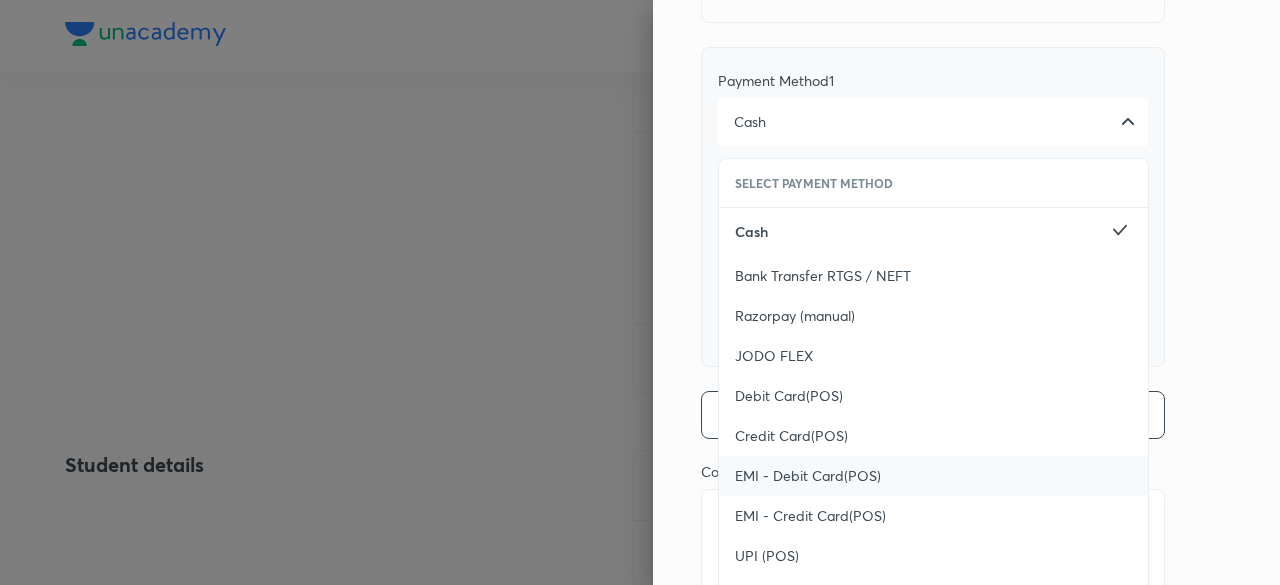 click on "EMI - Debit Card(POS)" at bounding box center (808, 476) 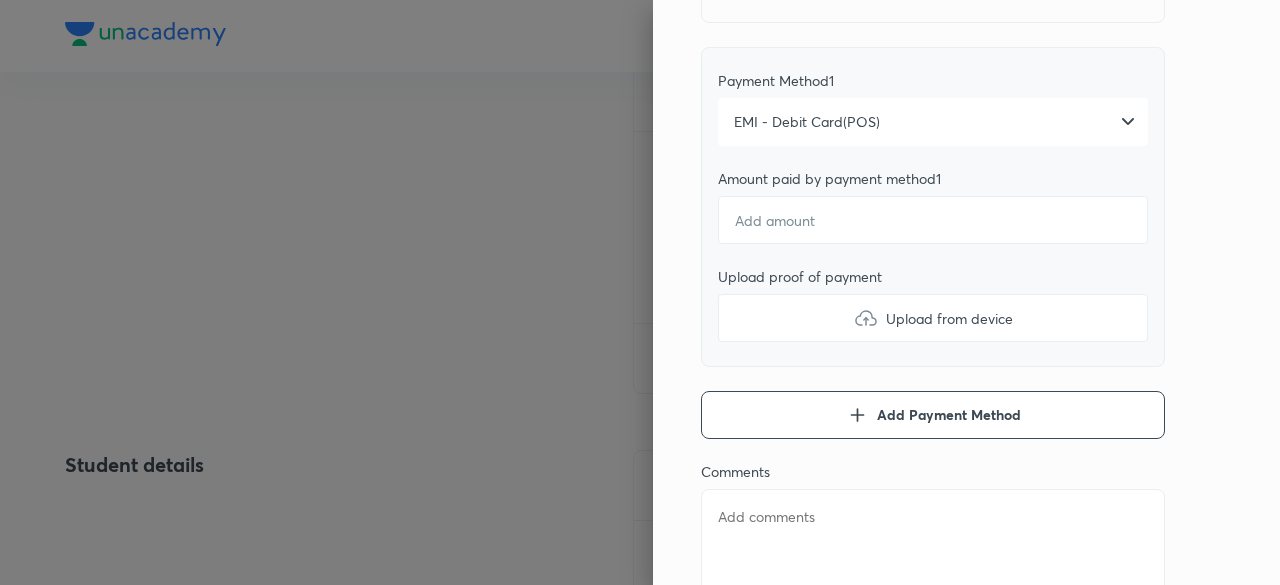 click at bounding box center (866, 318) 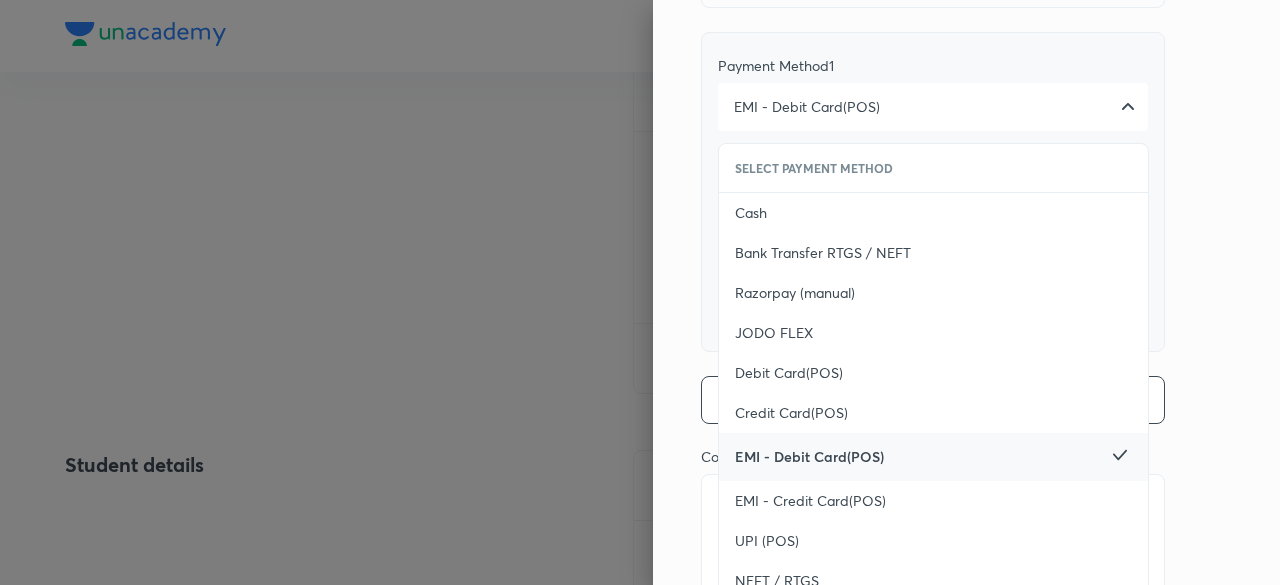 scroll, scrollTop: 312, scrollLeft: 0, axis: vertical 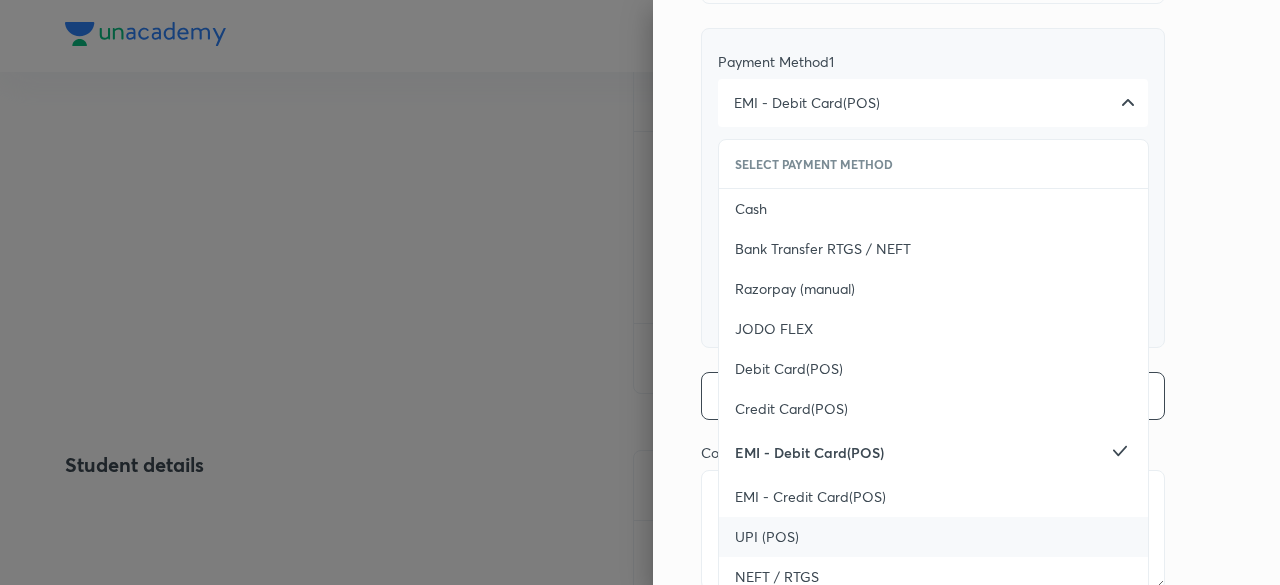click on "UPI (POS)" at bounding box center [767, 537] 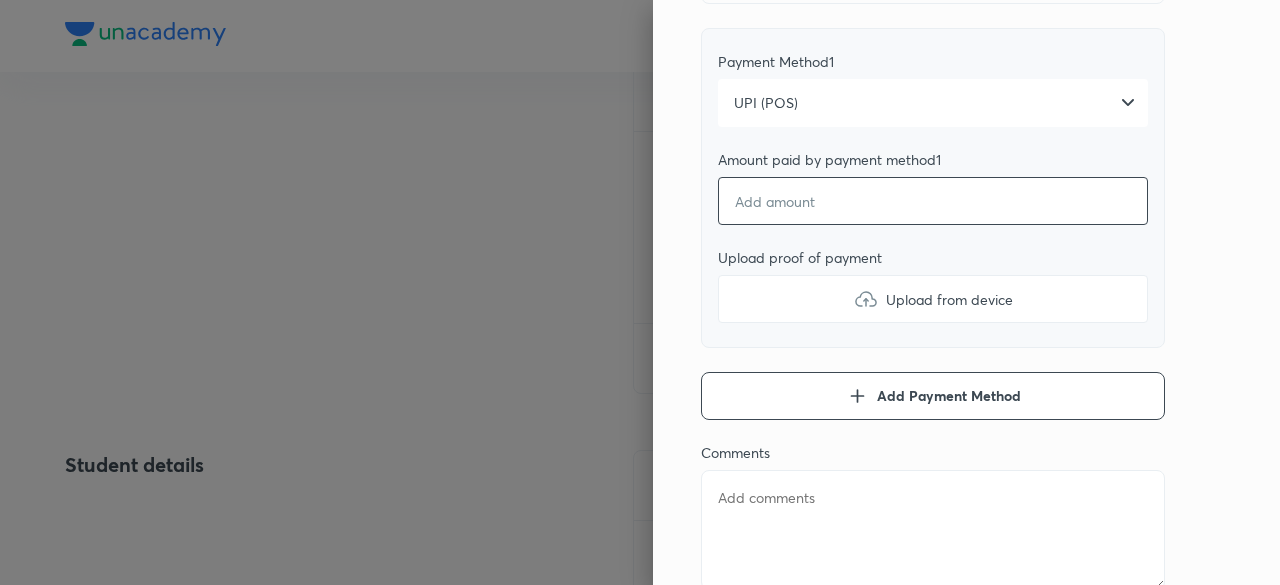 click at bounding box center (933, 201) 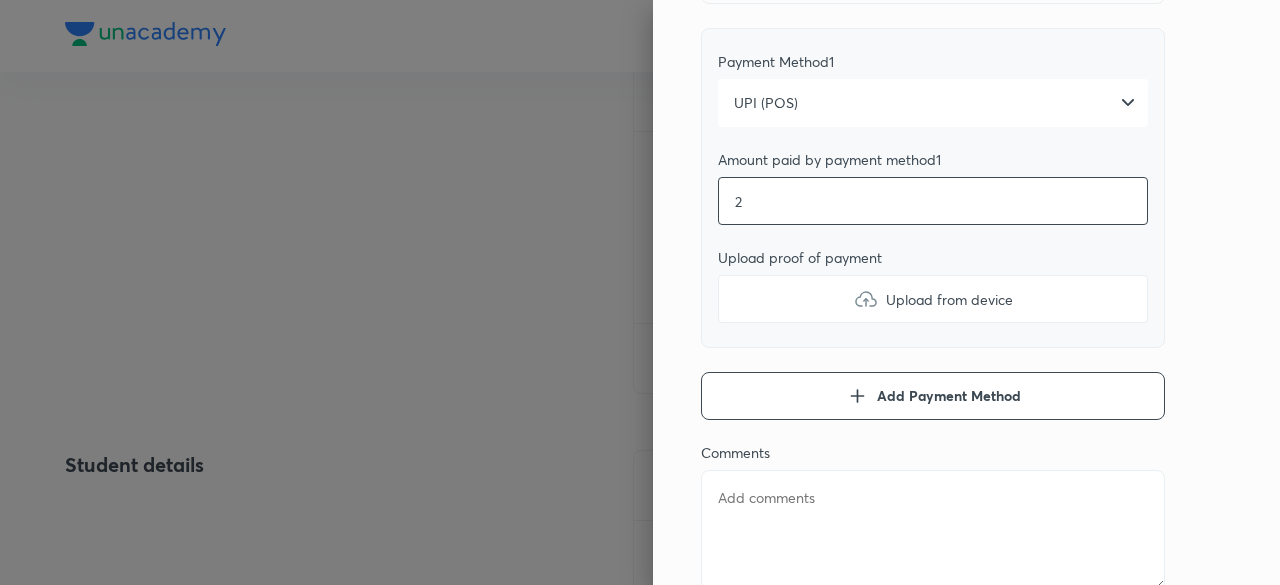type on "x" 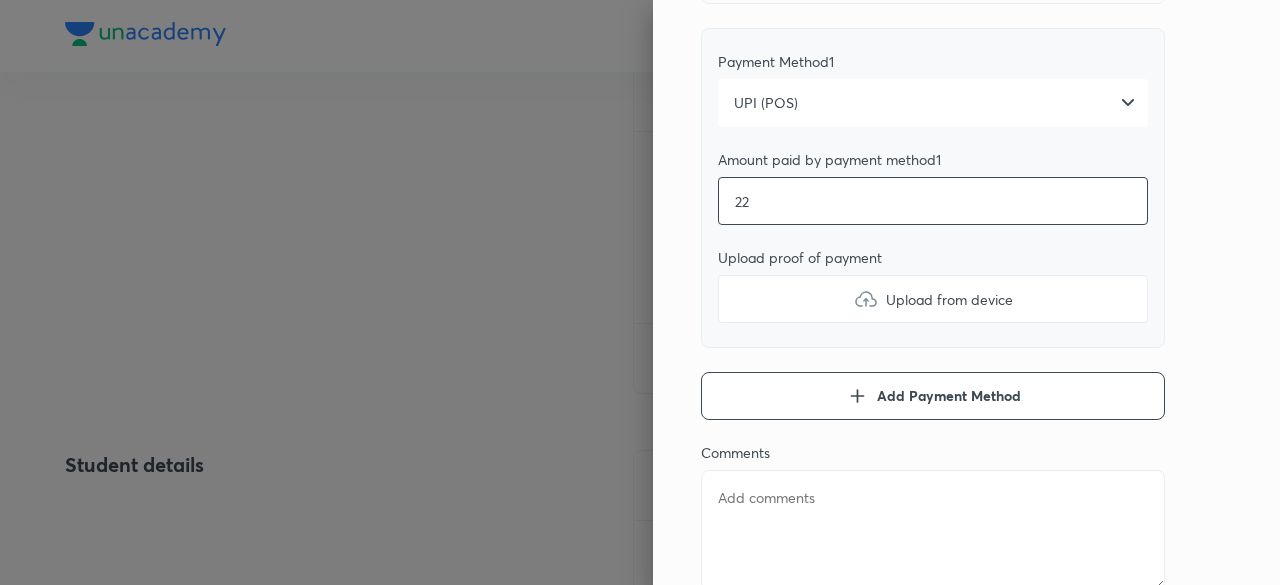 type on "x" 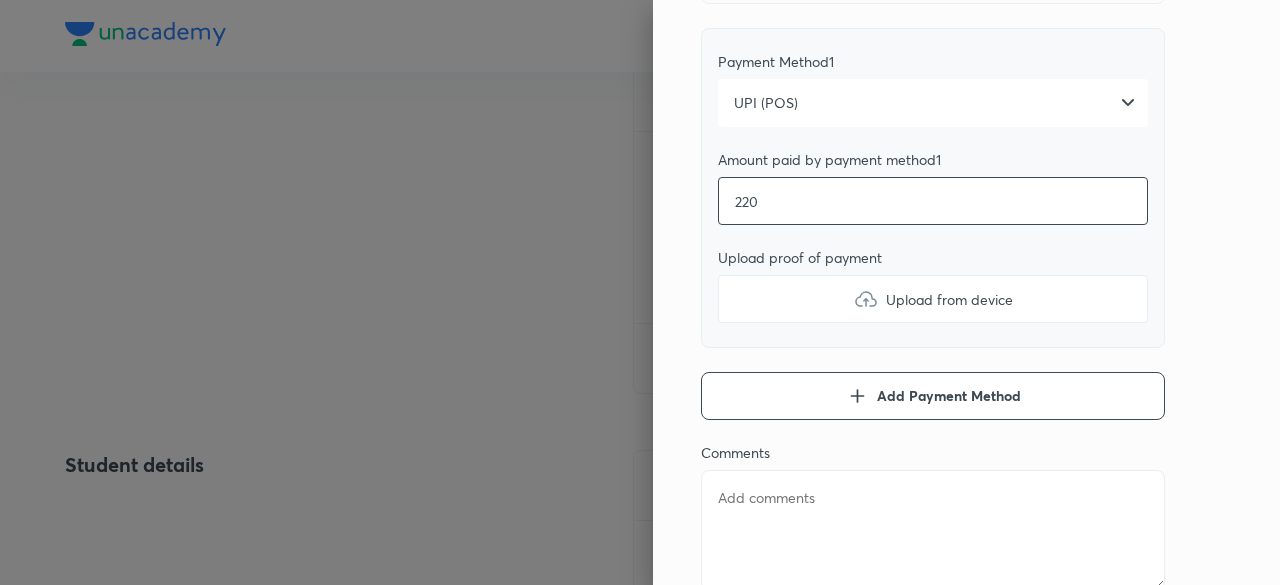 type on "x" 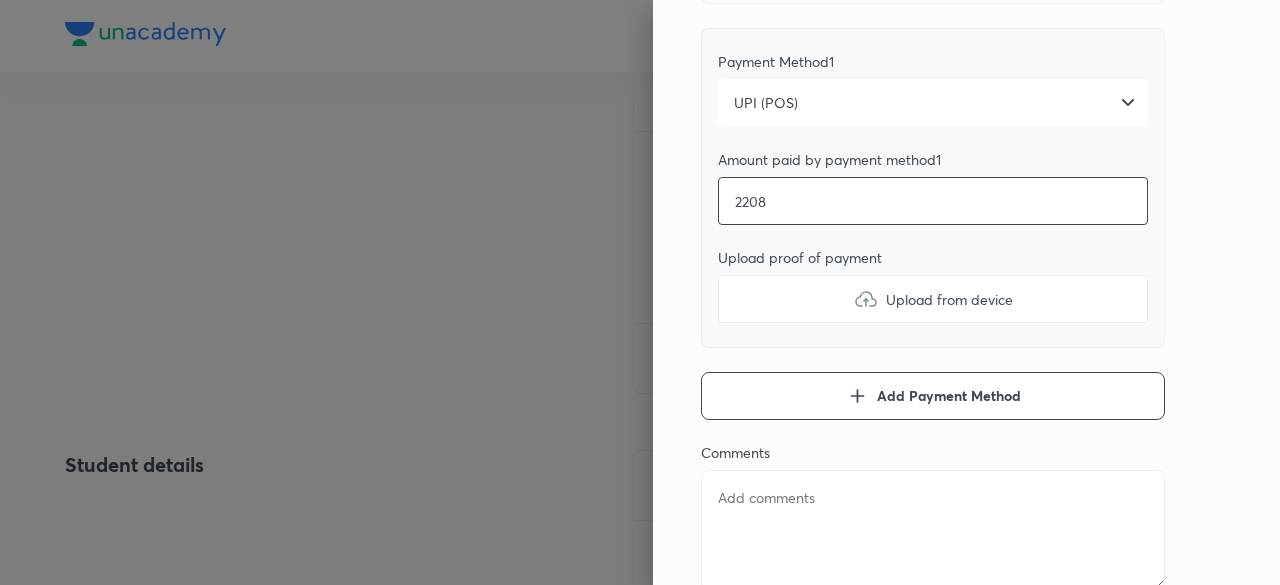 type on "x" 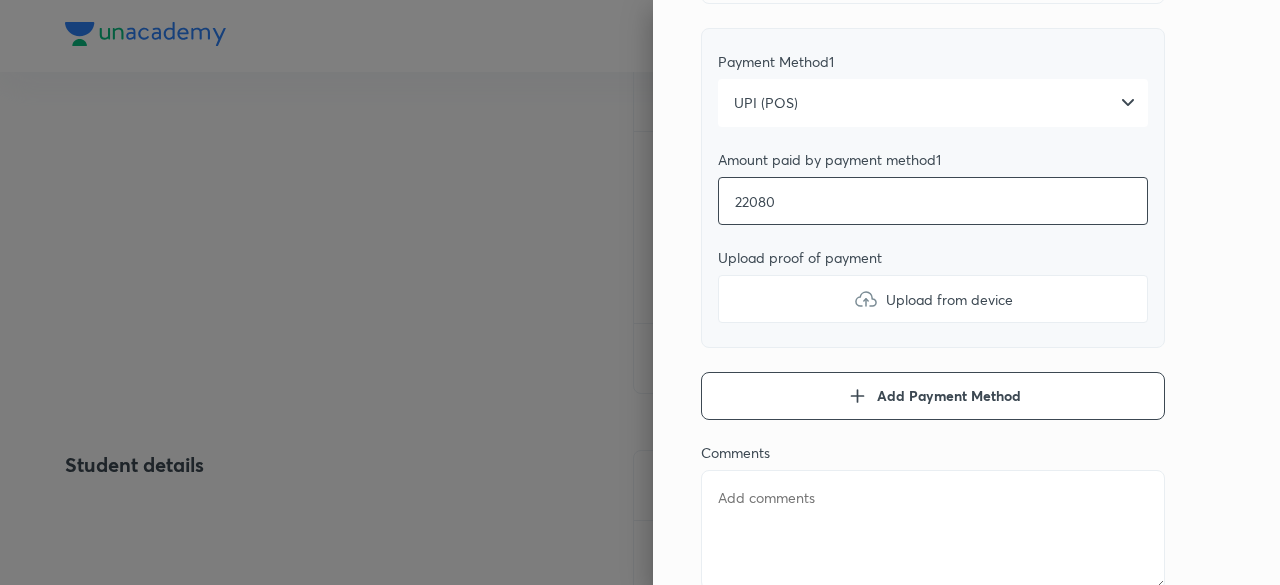 type on "x" 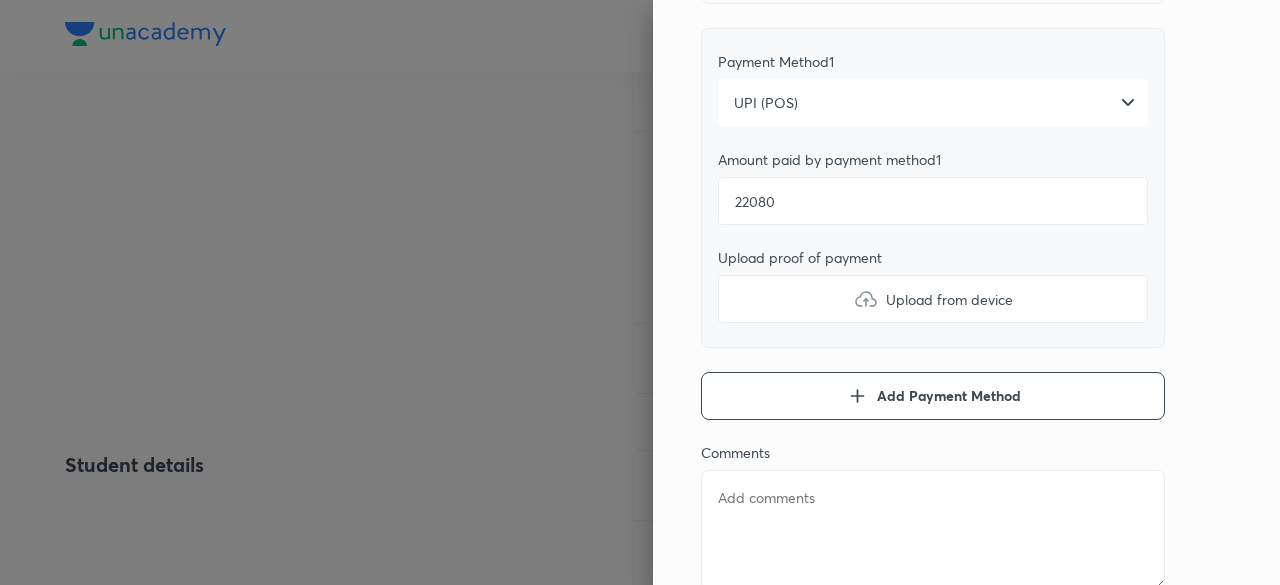 click on "Upload from device" at bounding box center [949, 299] 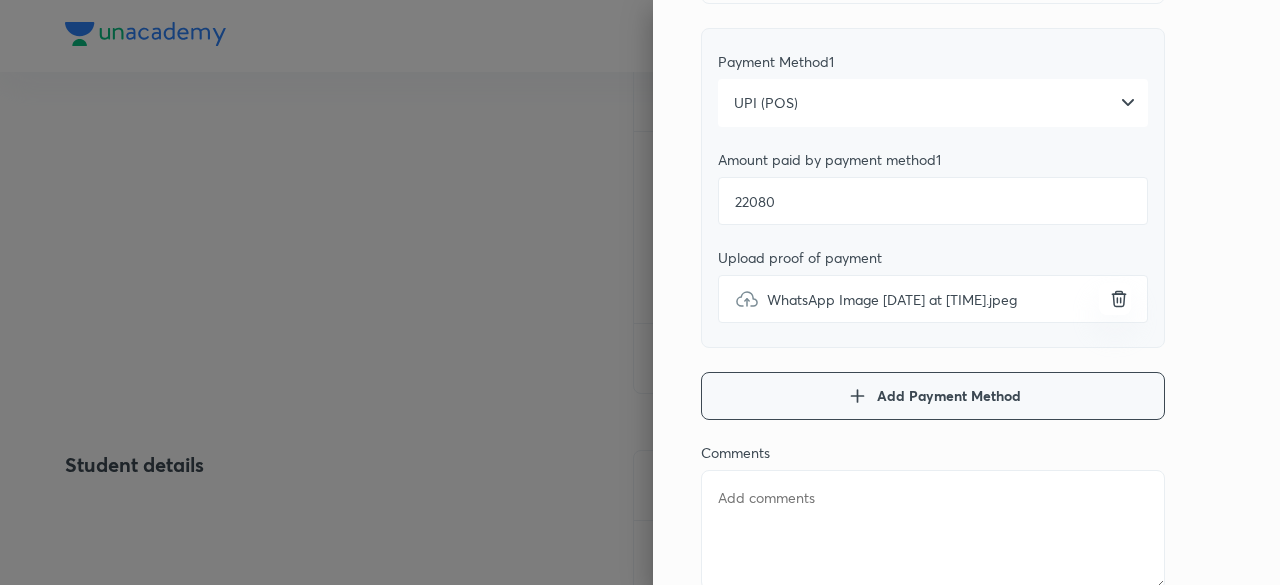 scroll, scrollTop: 378, scrollLeft: 0, axis: vertical 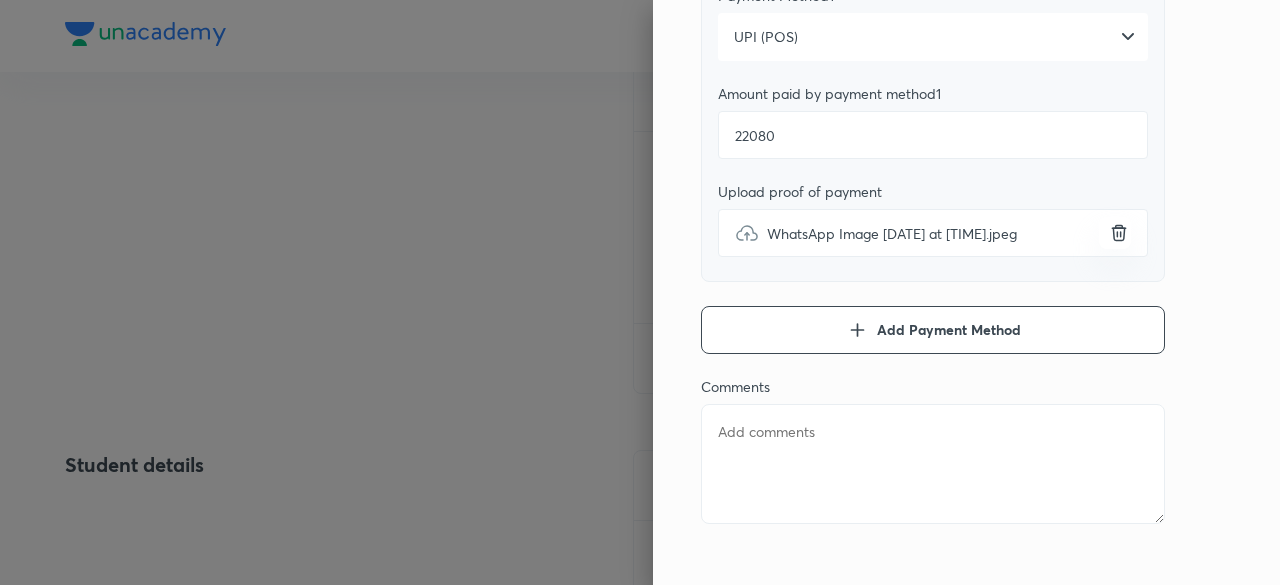 click at bounding box center [933, 464] 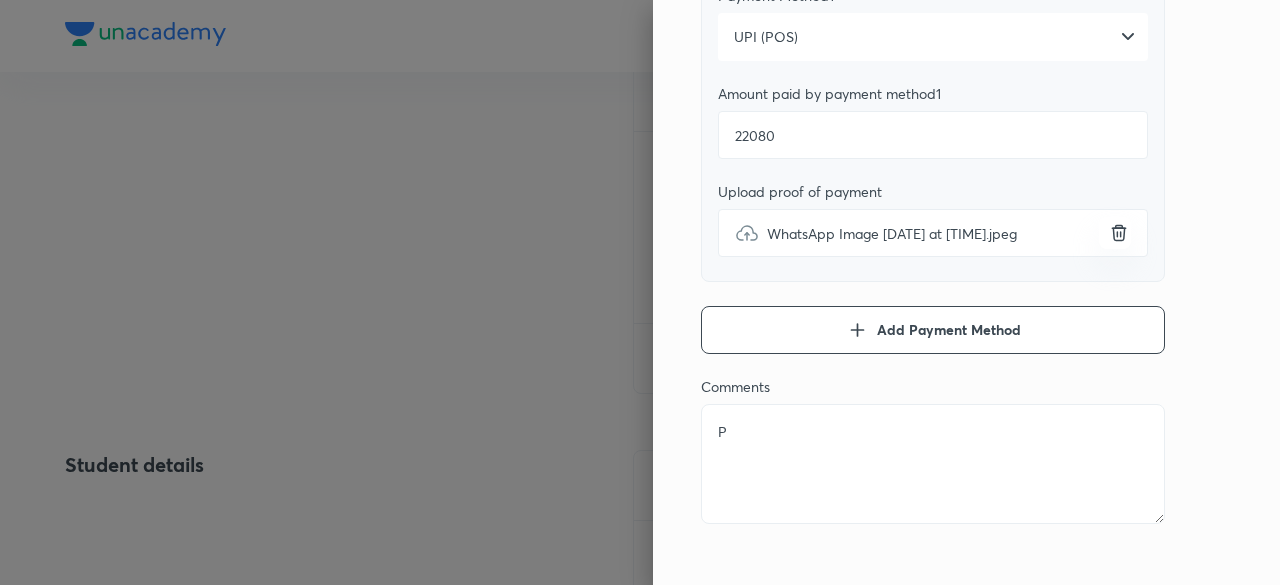 type on "PA" 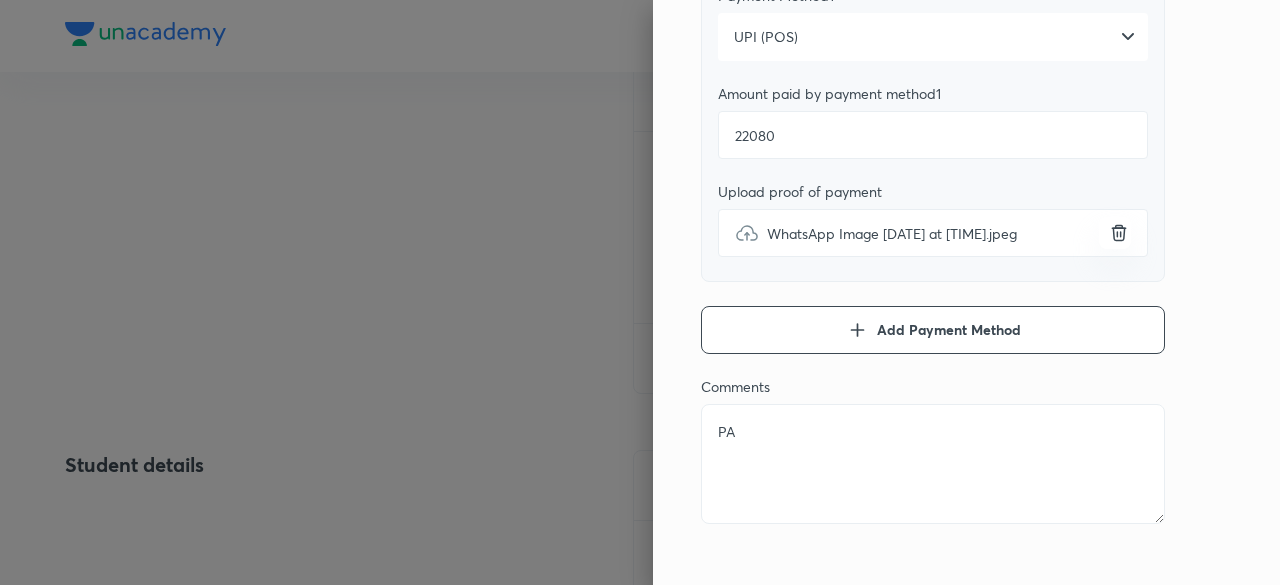 type on "PAI" 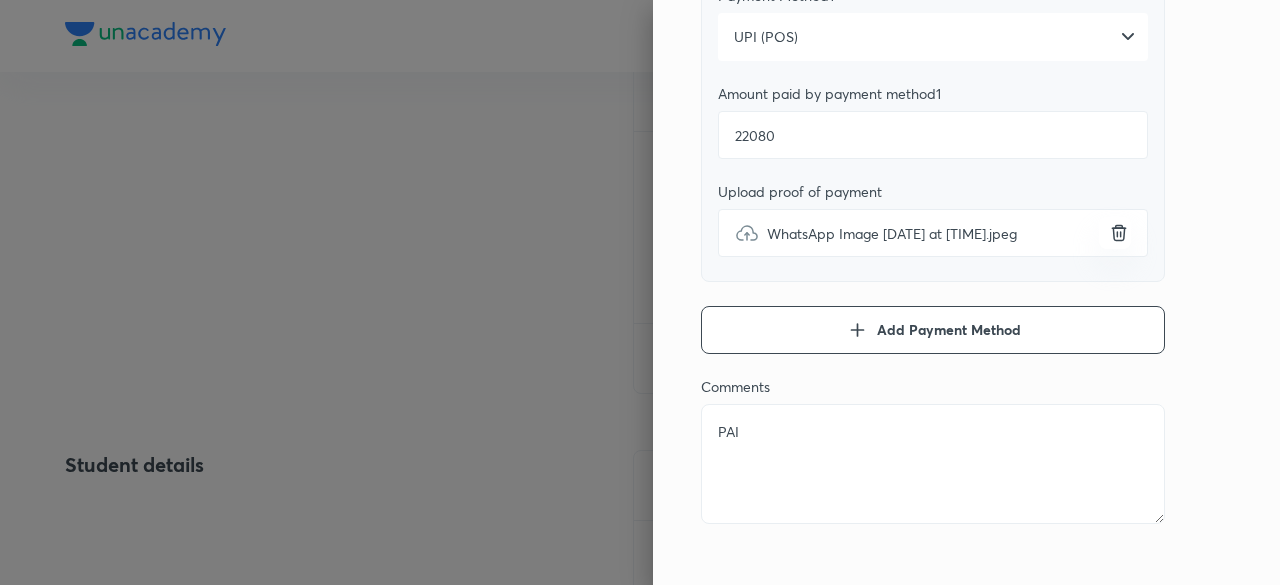 type on "x" 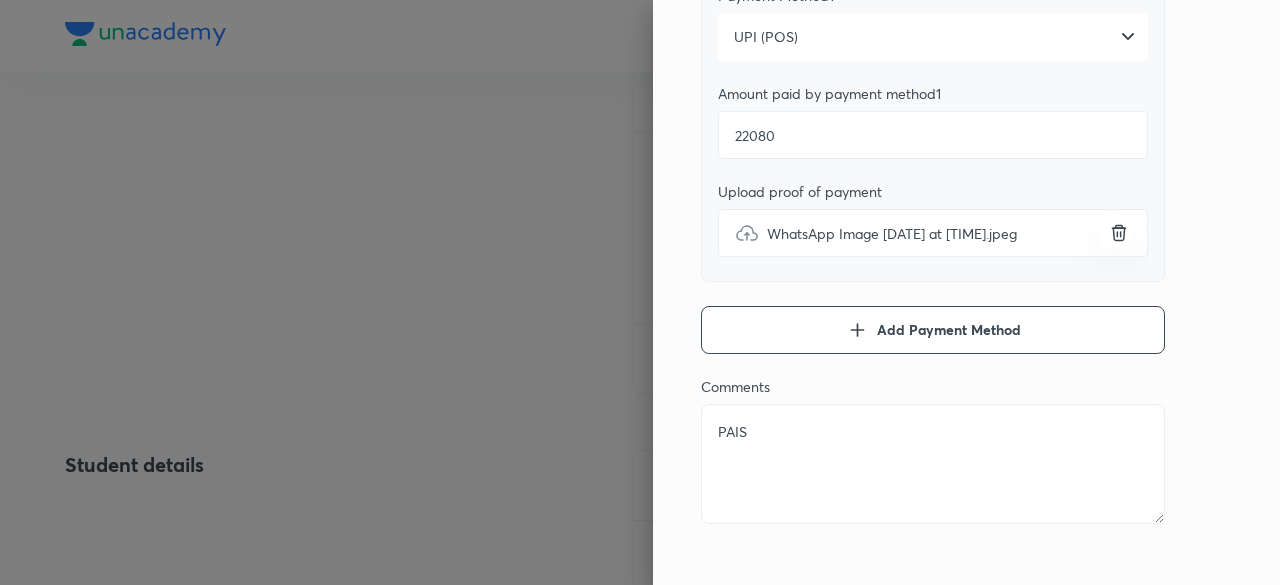 type on "PAI" 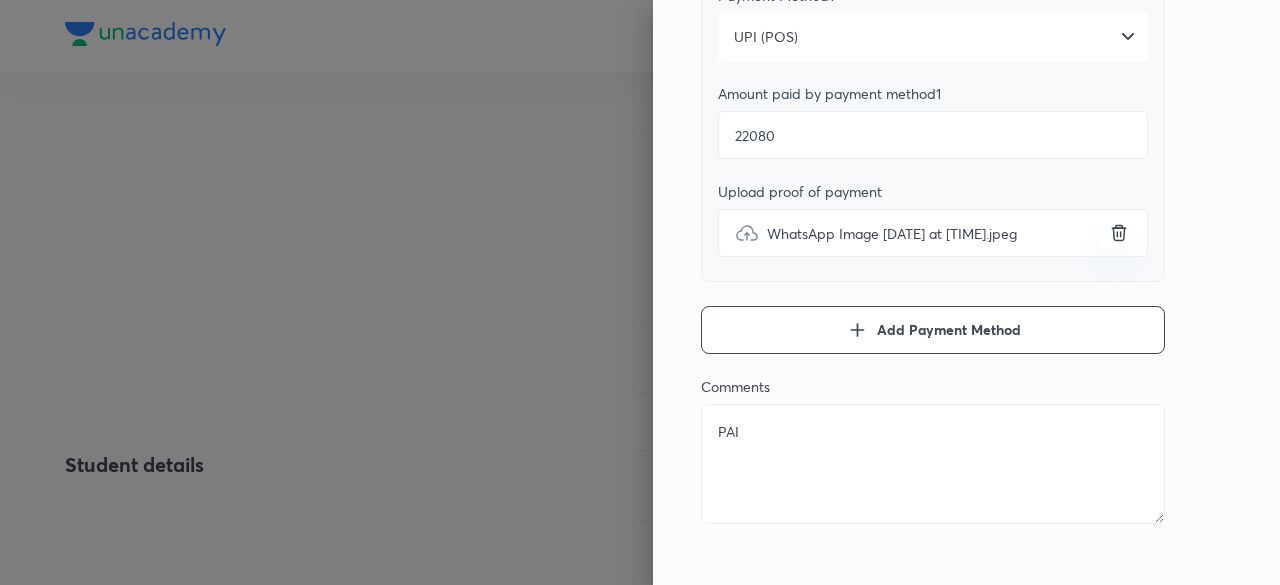 type on "x" 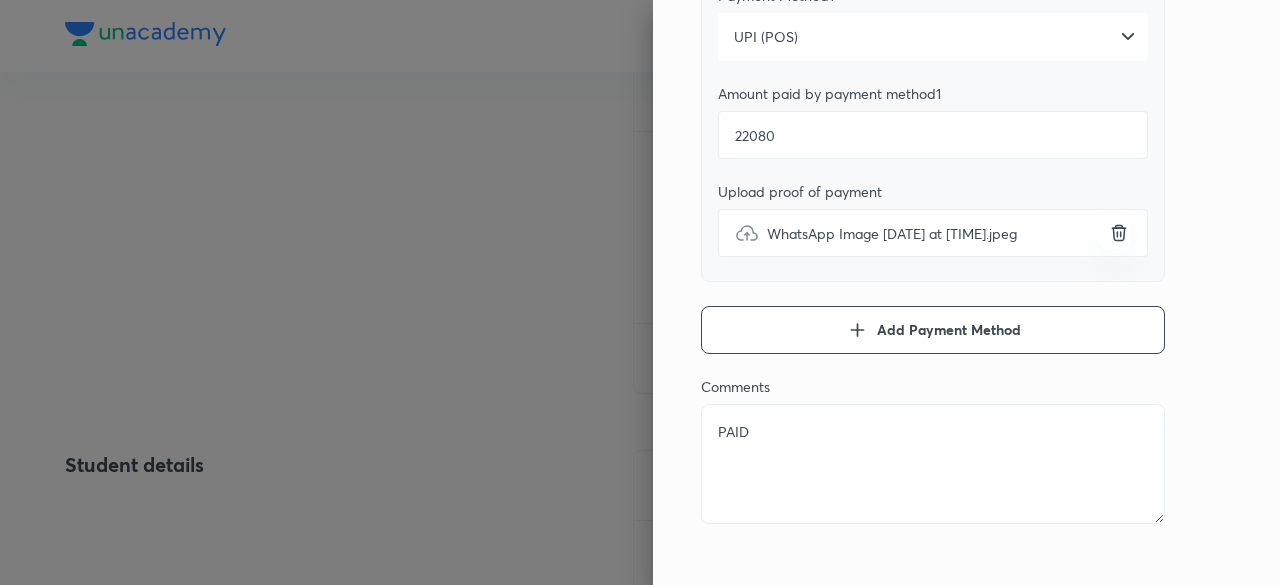 type on "PAID" 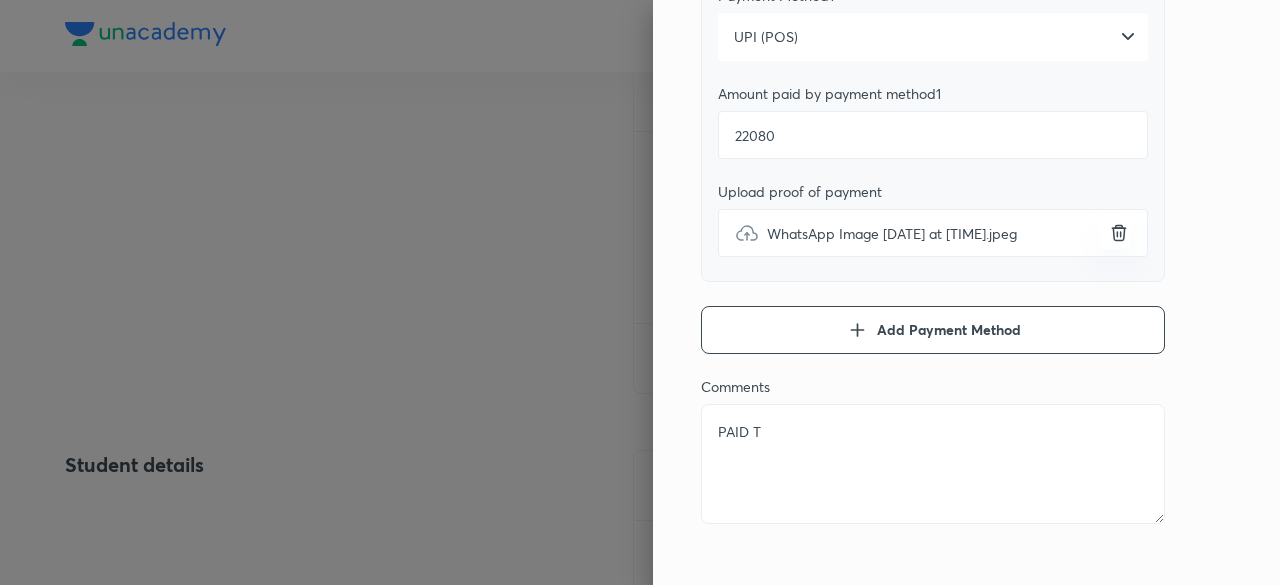 type on "PAID TH" 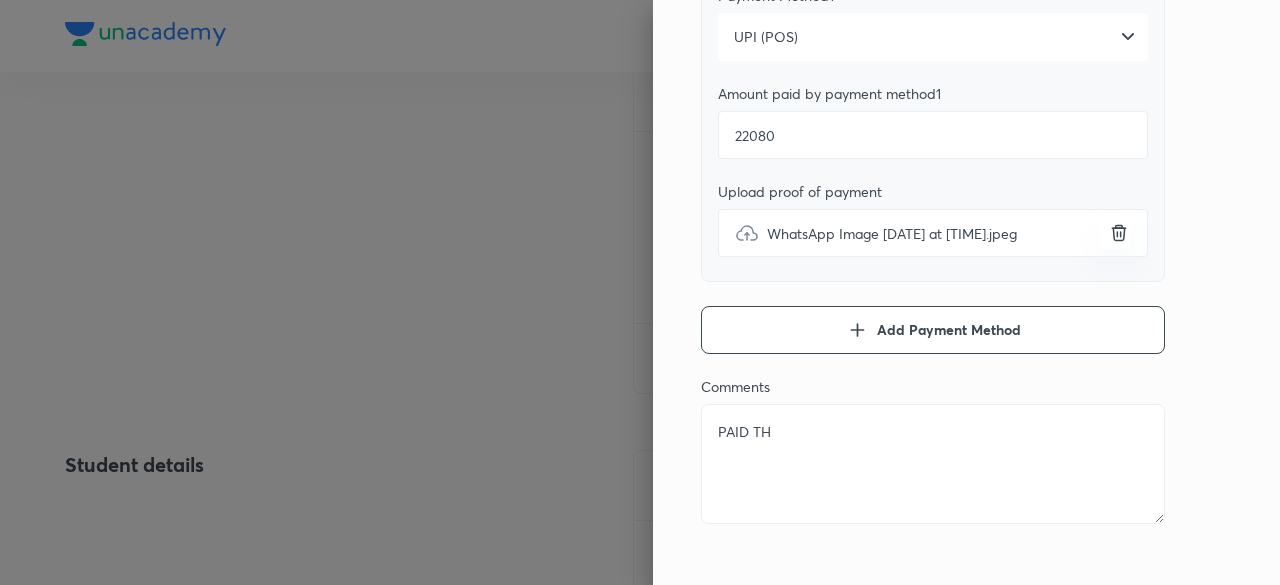 type on "PAID THE" 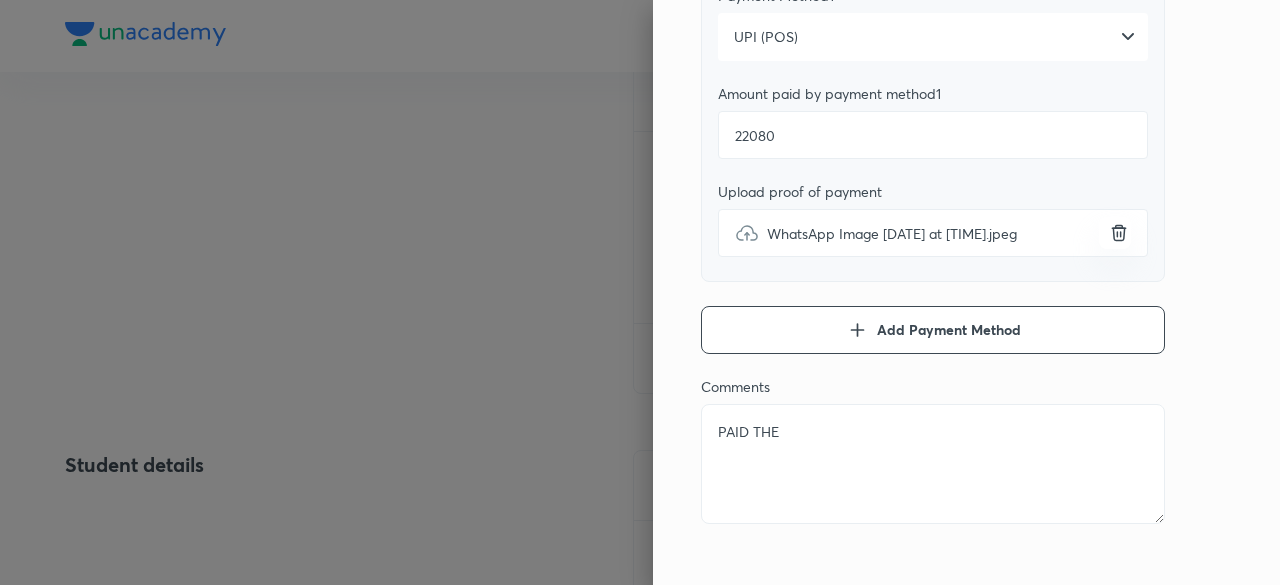 type on "x" 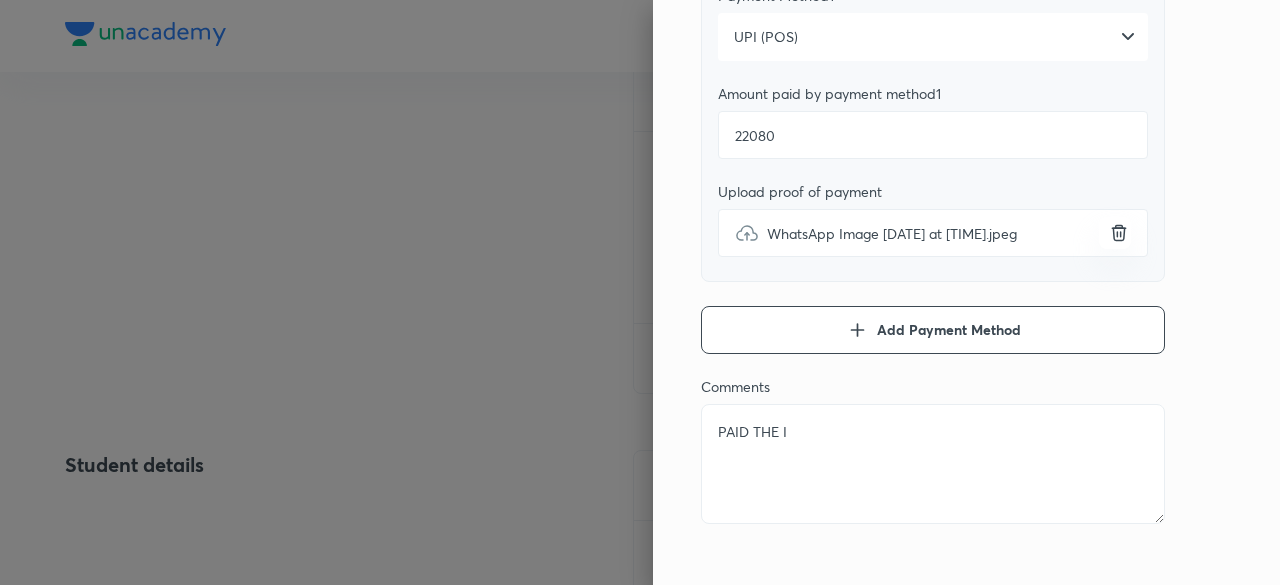 type on "PAID THE IN" 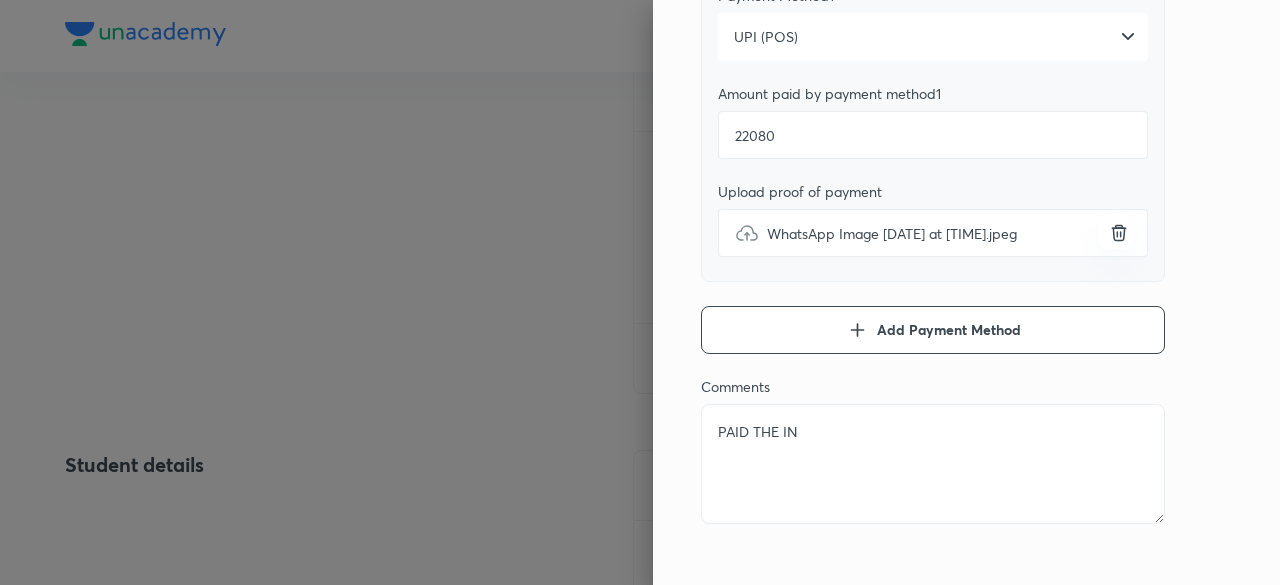 type on "PAID THE INS" 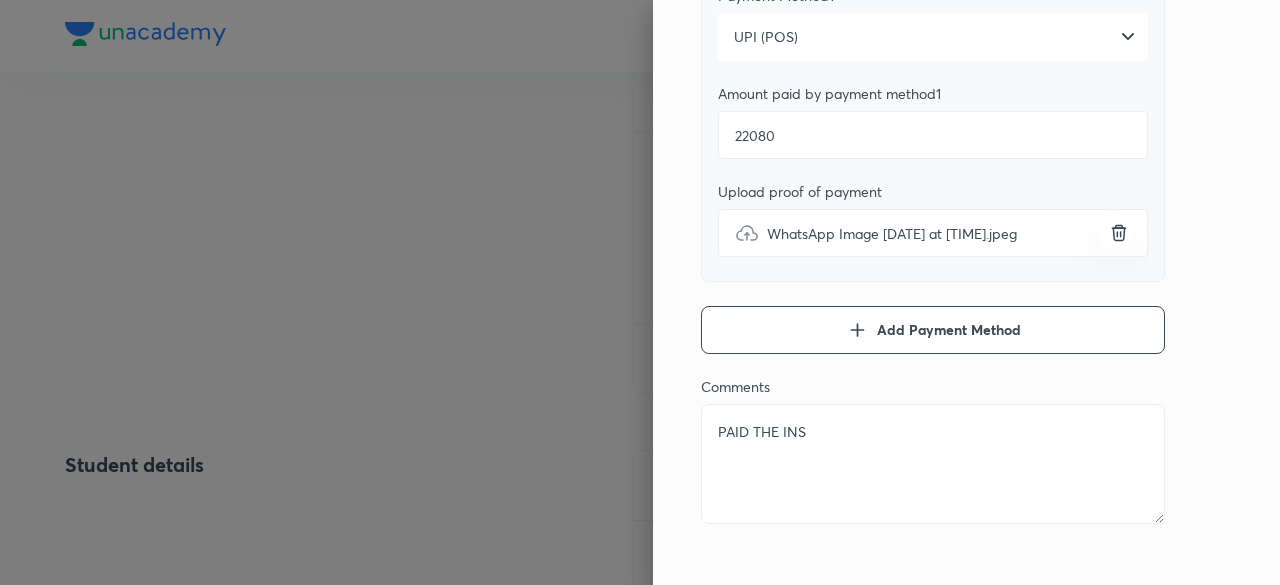 type on "PAID THE INST" 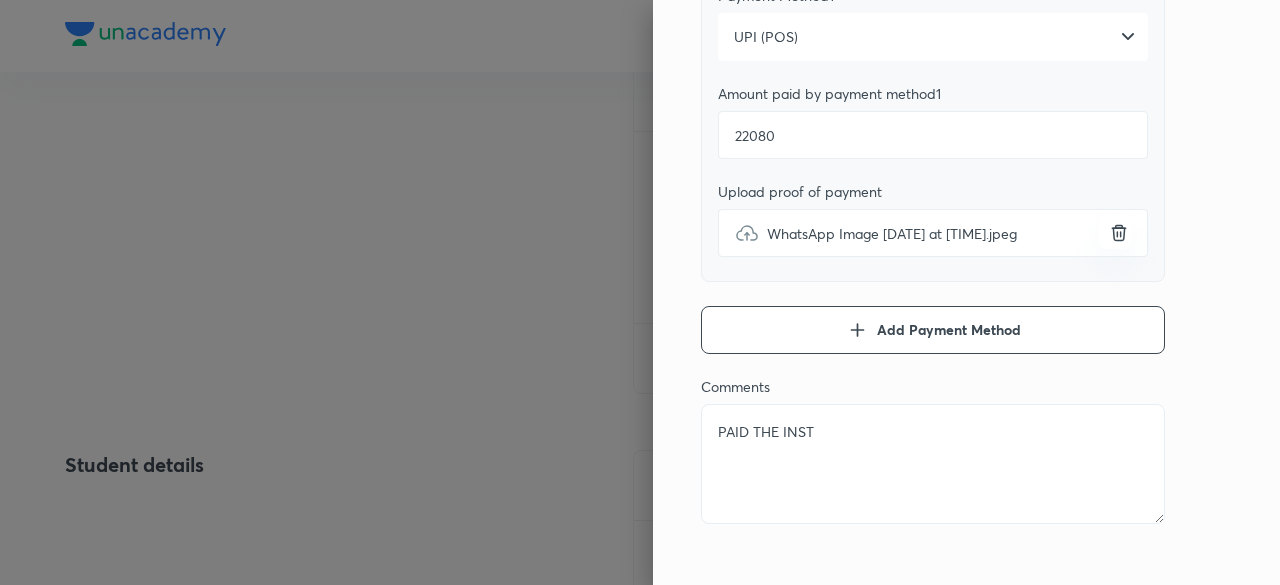 type on "PAID THE INSTA" 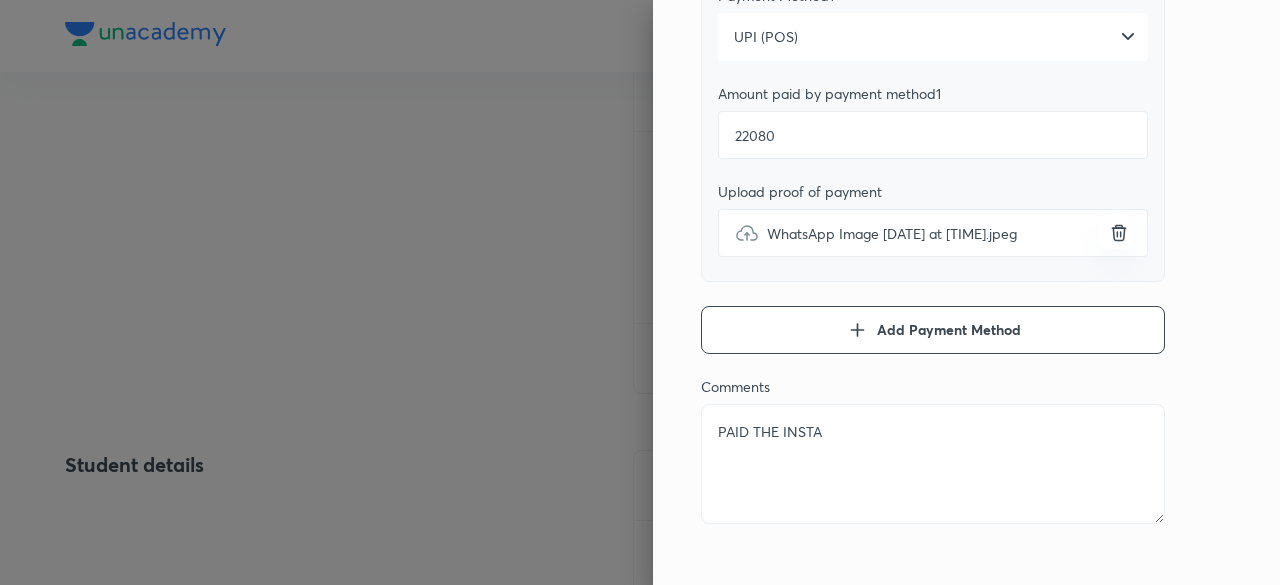 type on "PAID THE INSTAL" 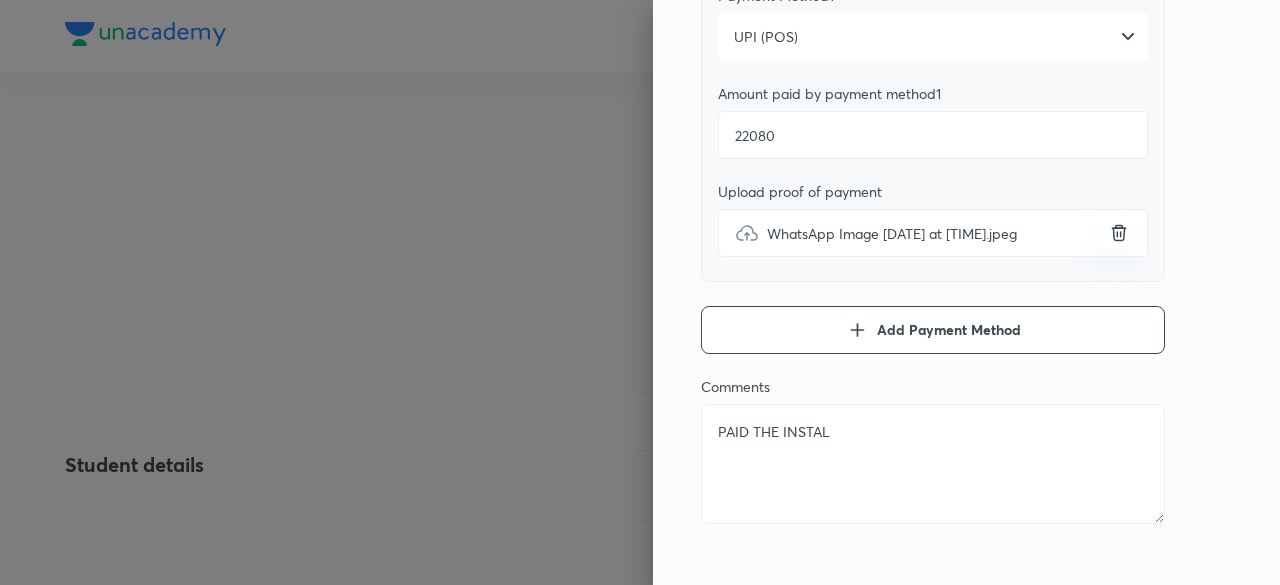 type on "PAID THE INSTALL" 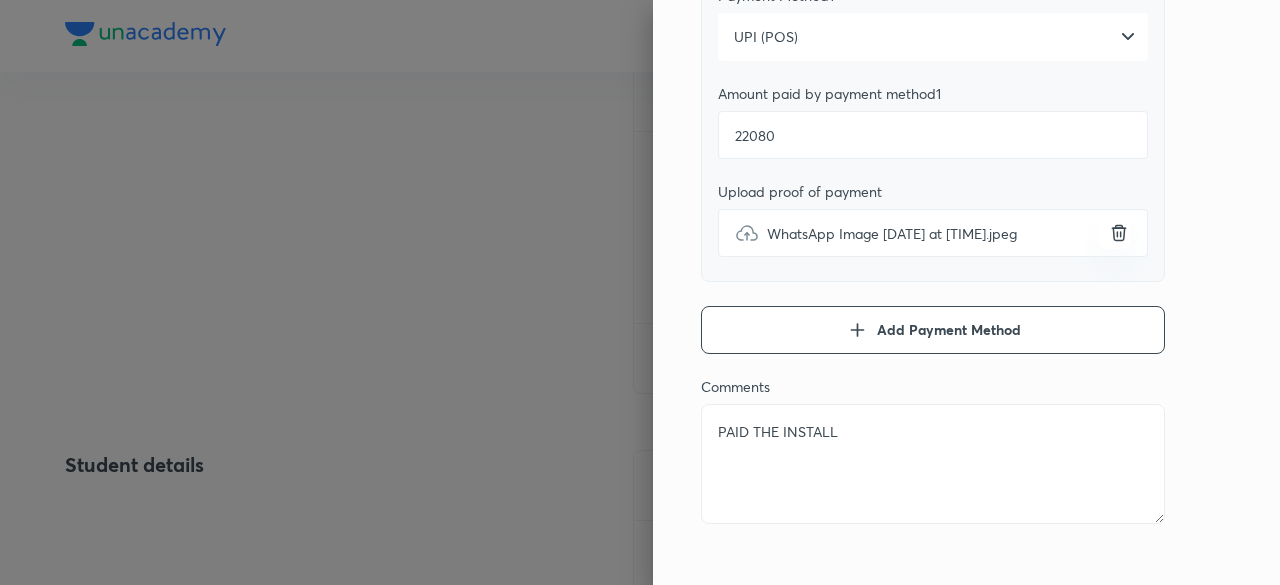 type on "PAID THE INSTALLM" 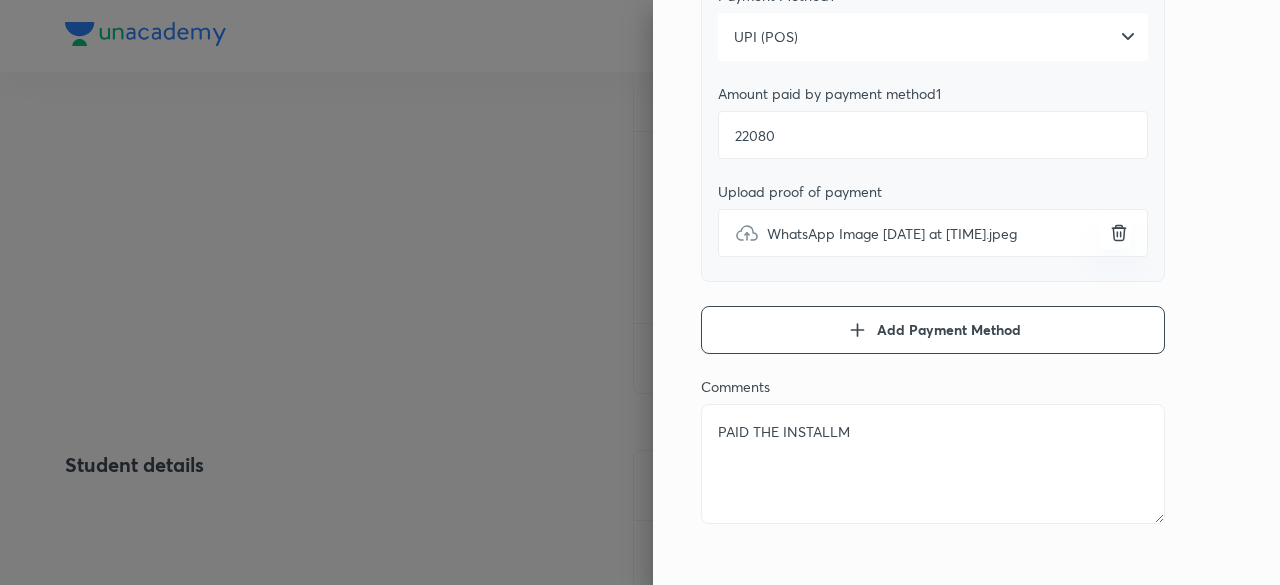 type on "PAID THE INSTALLME" 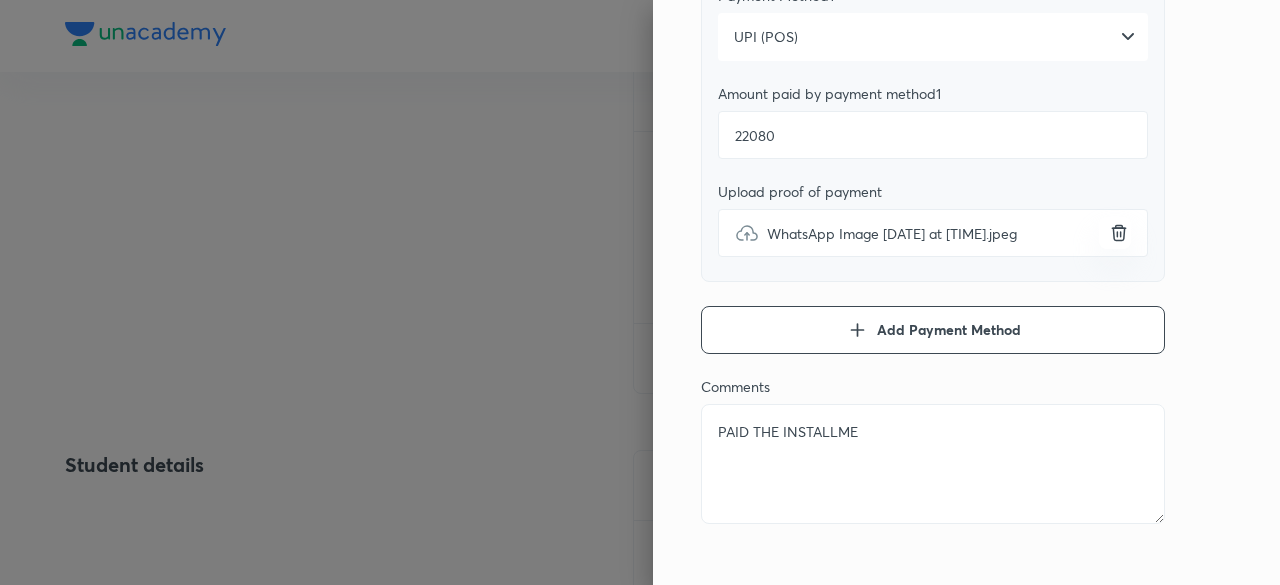 type on "PAID THE INSTALLMEN" 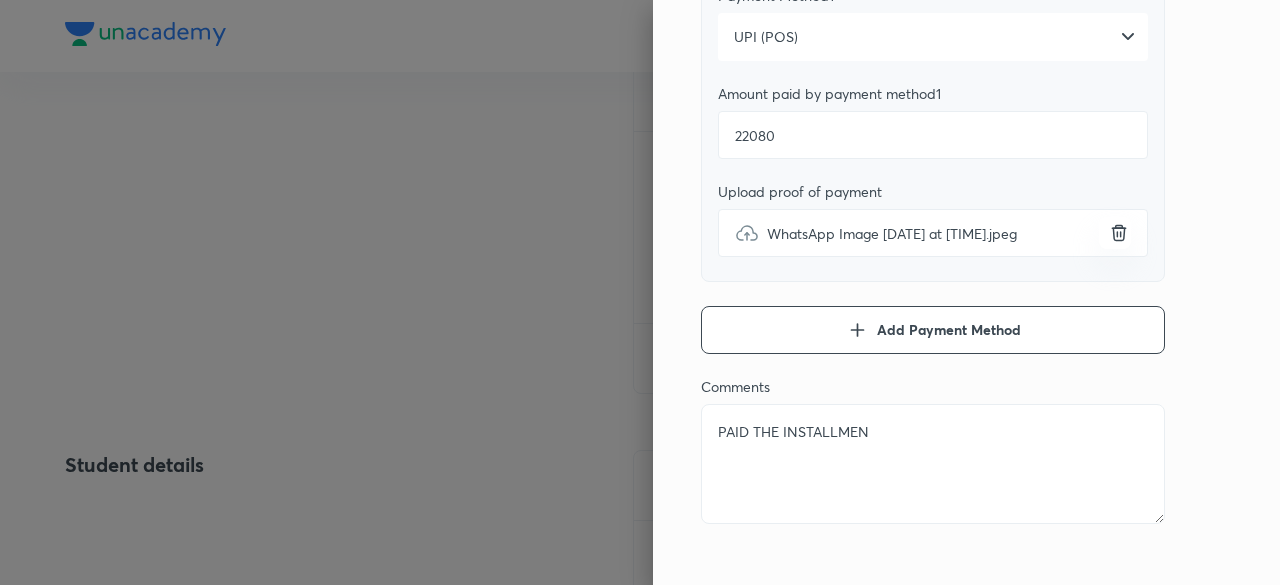 type on "x" 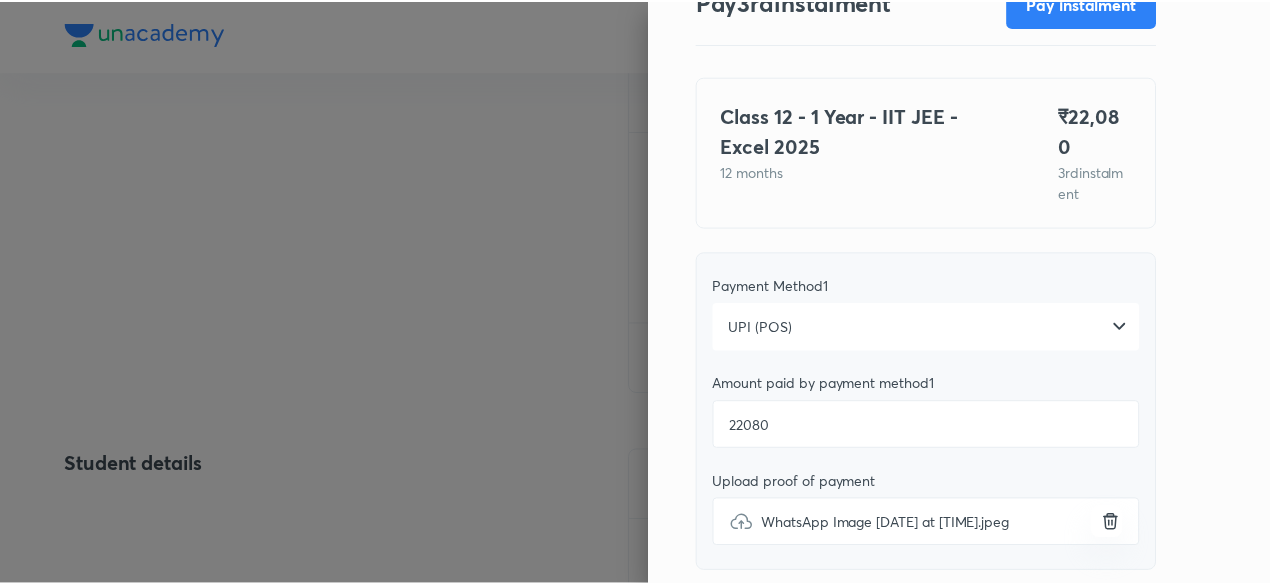 scroll, scrollTop: 0, scrollLeft: 0, axis: both 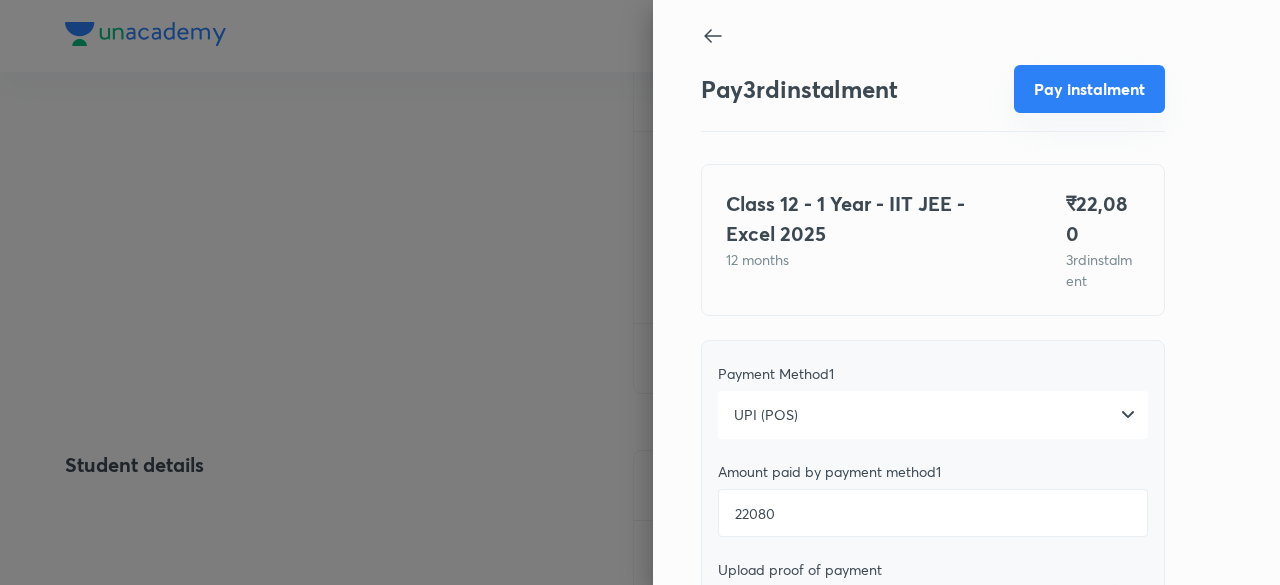 type on "PAID THE INSTALLMENT" 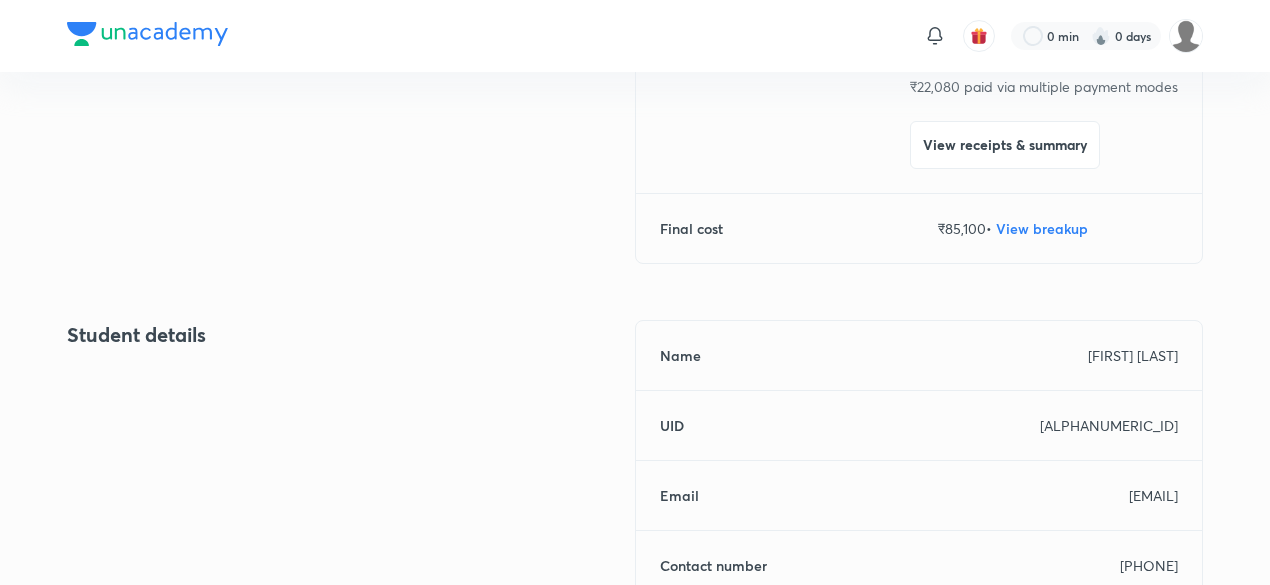 scroll, scrollTop: 680, scrollLeft: 0, axis: vertical 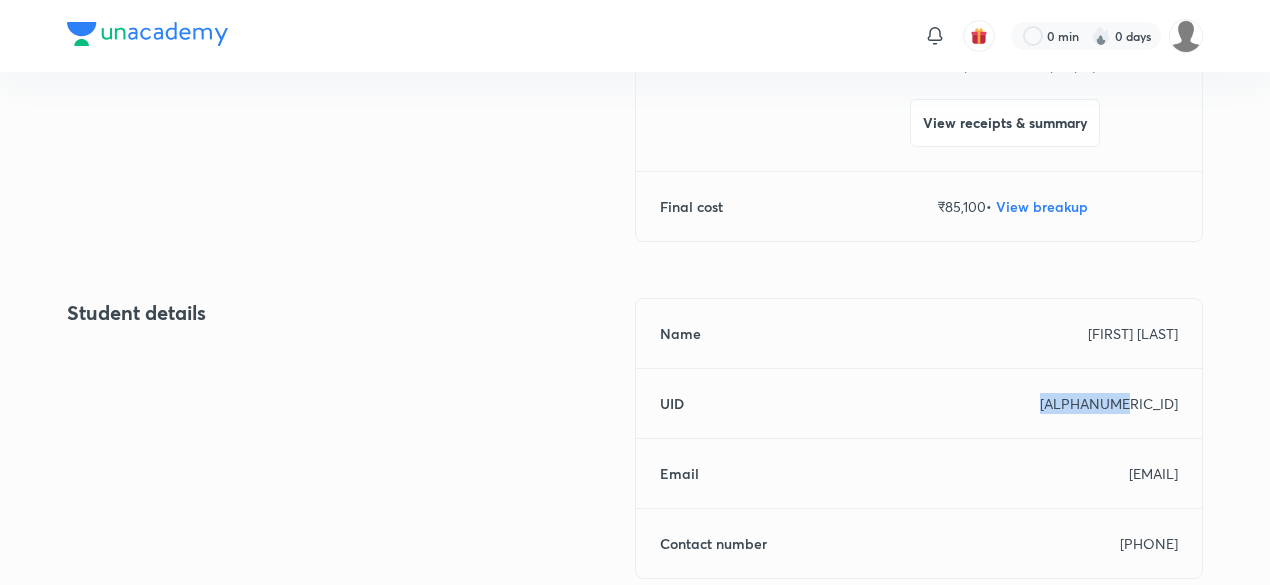 drag, startPoint x: 1092, startPoint y: 405, endPoint x: 1181, endPoint y: 409, distance: 89.08984 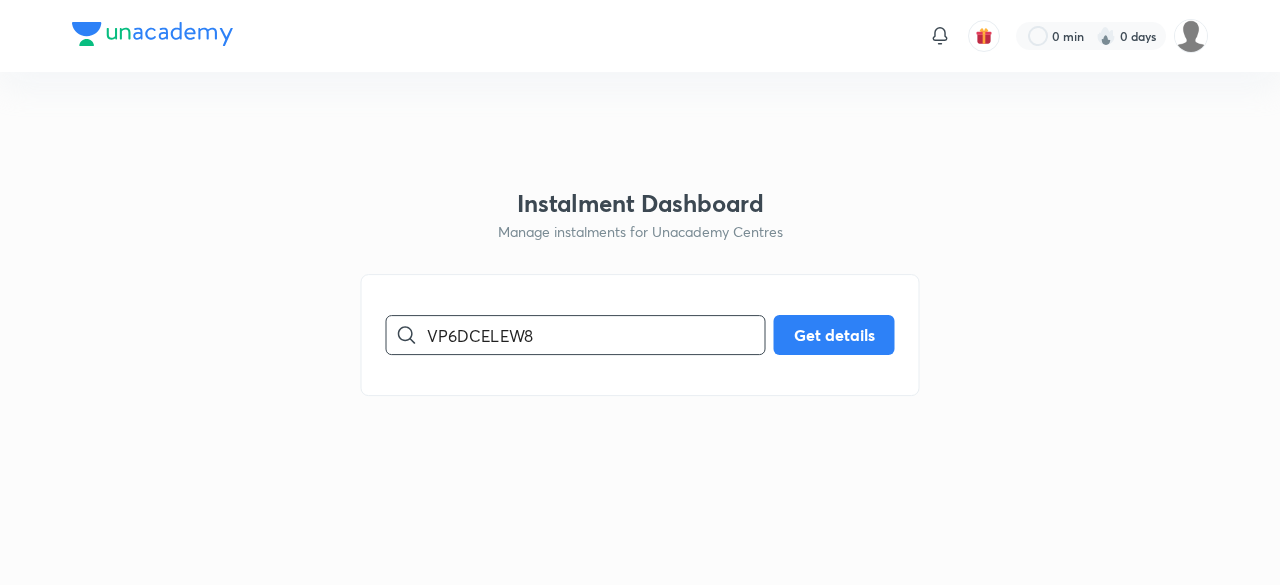 scroll, scrollTop: 0, scrollLeft: 0, axis: both 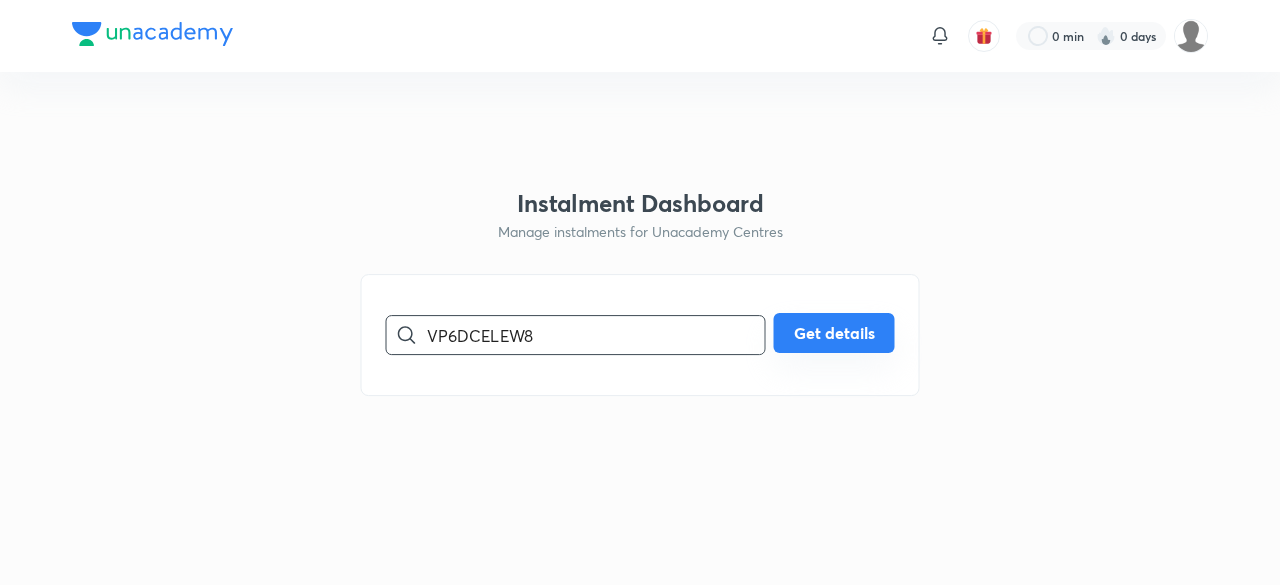 type on "VP6DCELEW8" 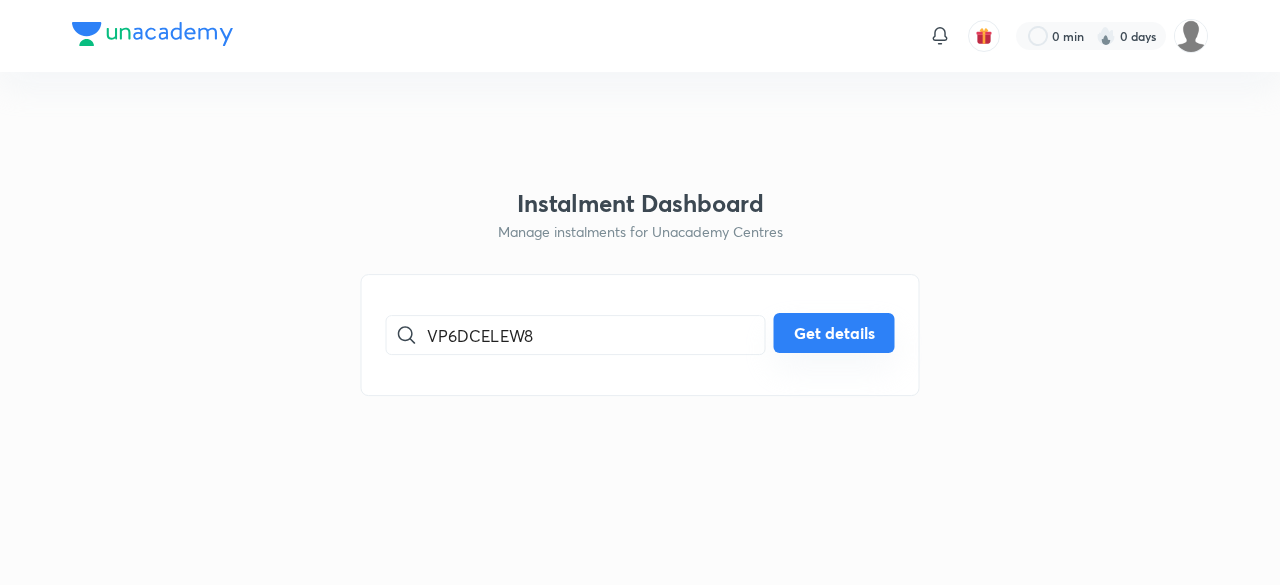 click on "Get details" at bounding box center (834, 333) 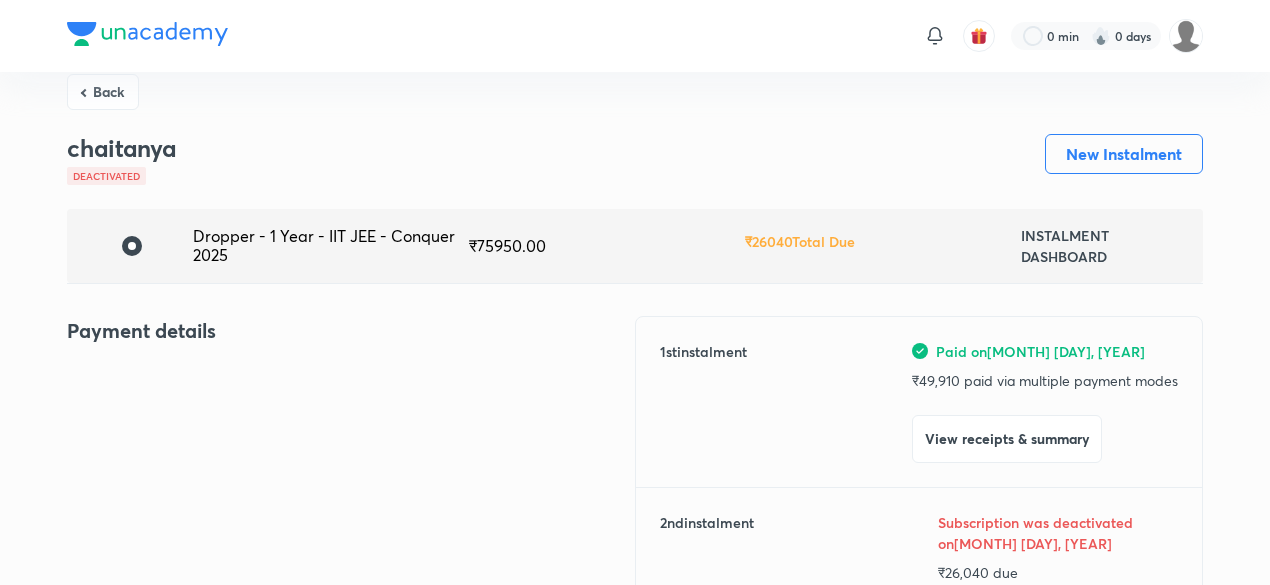 scroll, scrollTop: 0, scrollLeft: 0, axis: both 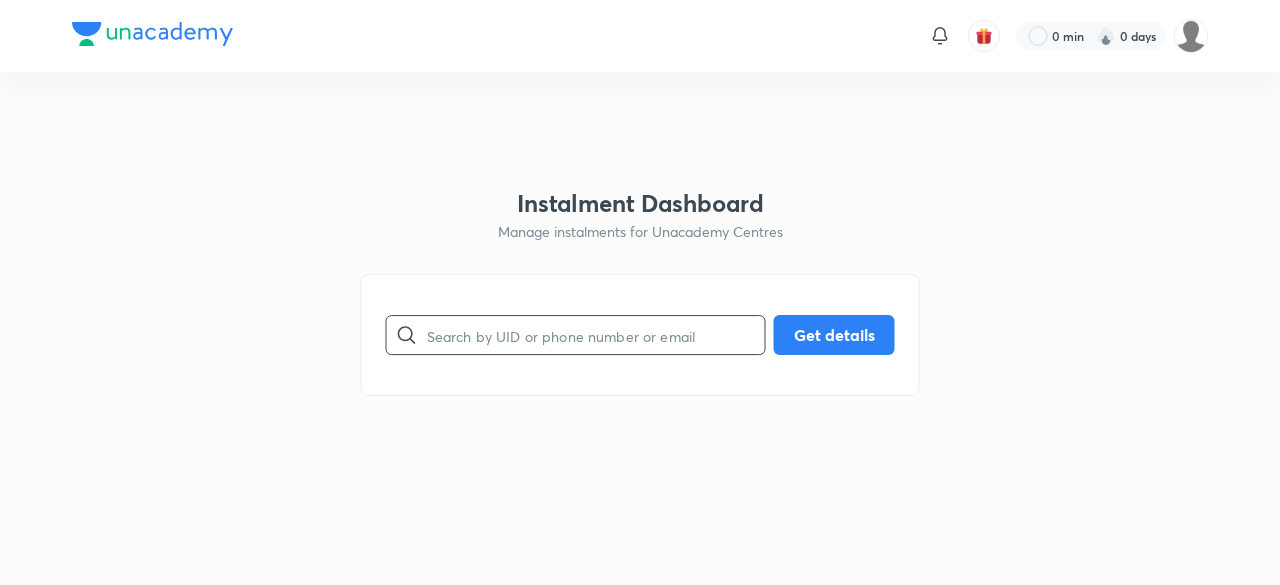 click at bounding box center [596, 335] 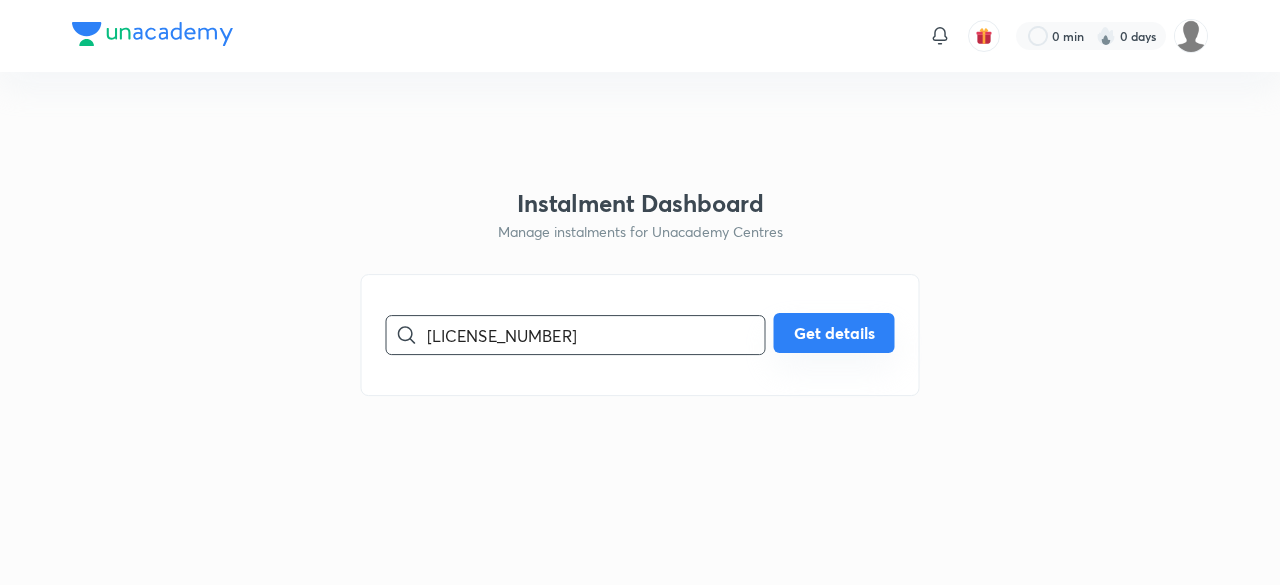 type on "[LICENSE_NUMBER]" 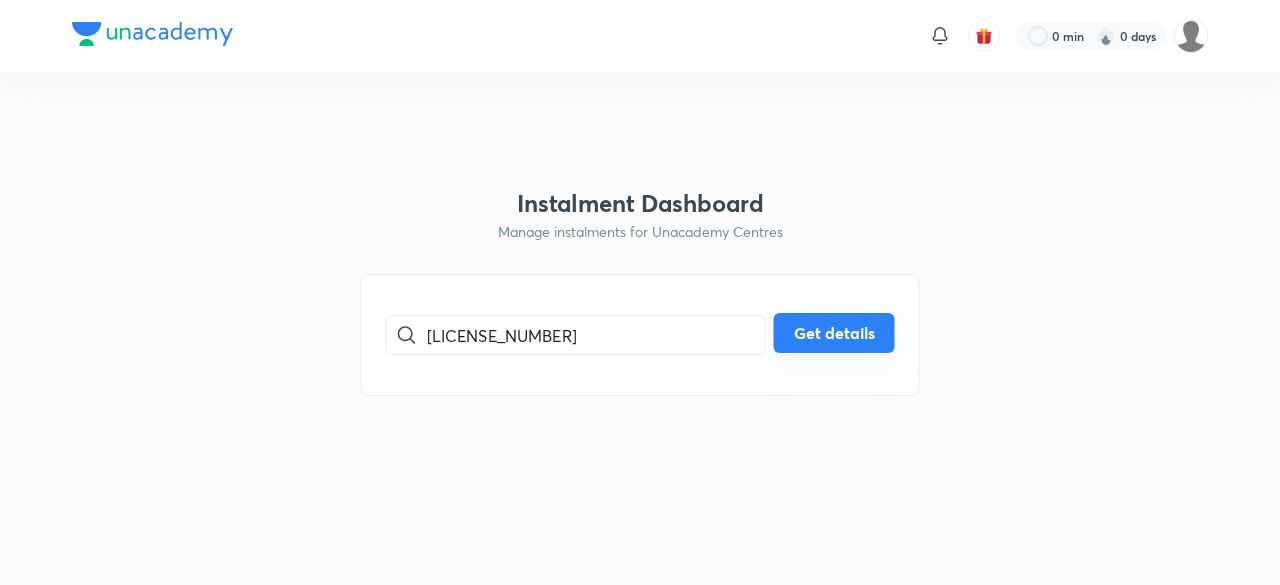click on "Get details" at bounding box center [834, 333] 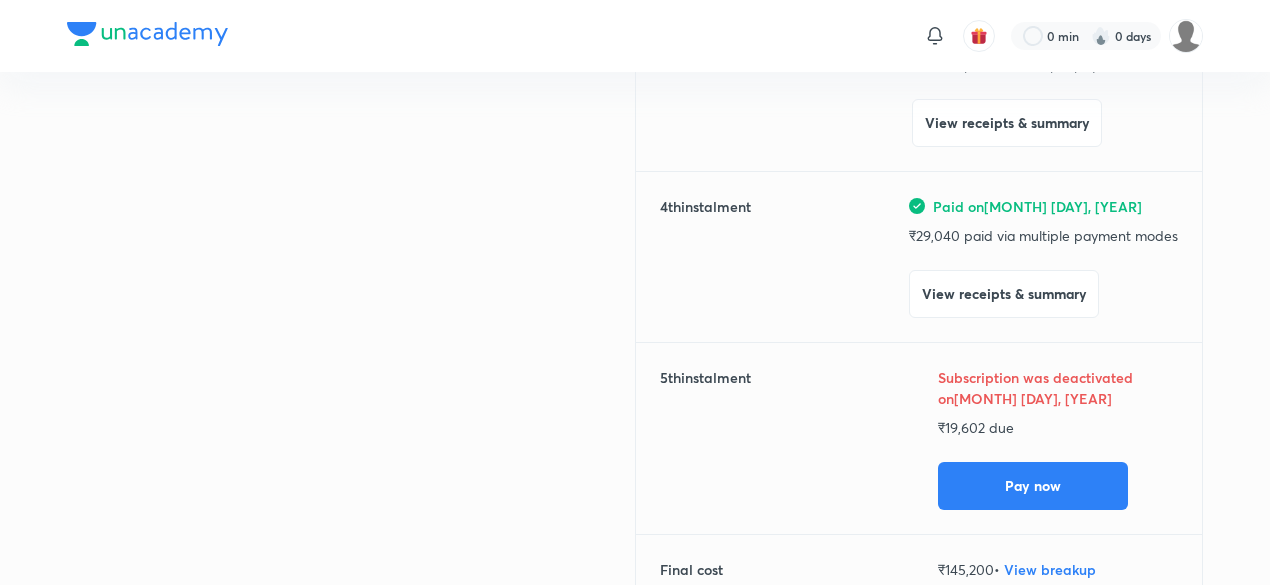 scroll, scrollTop: 691, scrollLeft: 0, axis: vertical 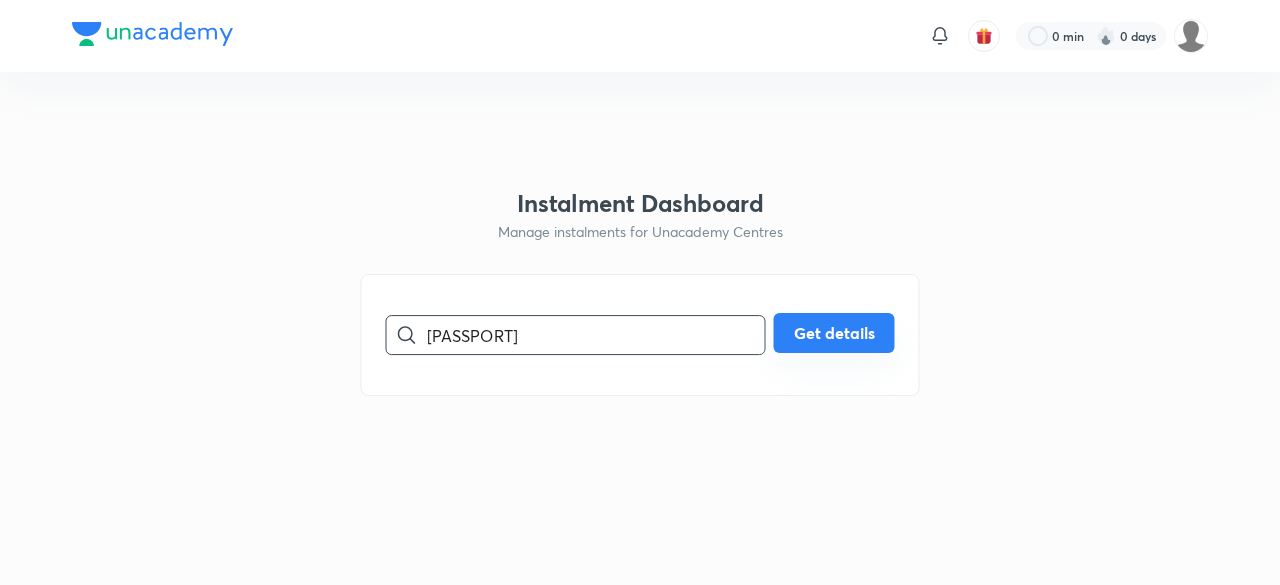 type on "MMPE8IDERF" 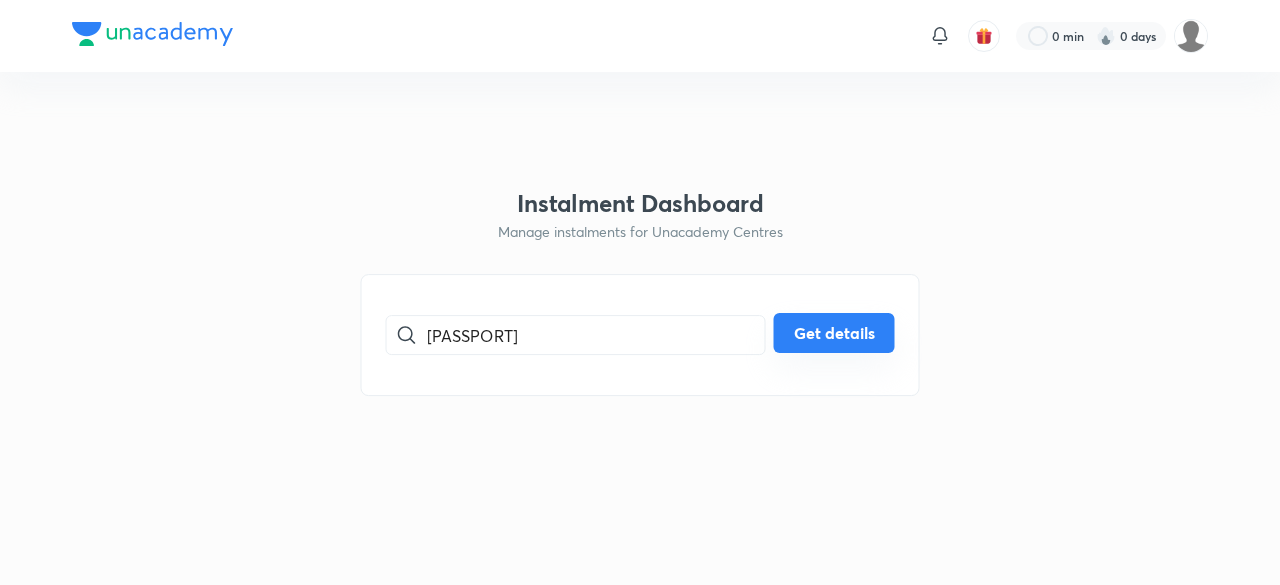 click on "Get details" at bounding box center (834, 333) 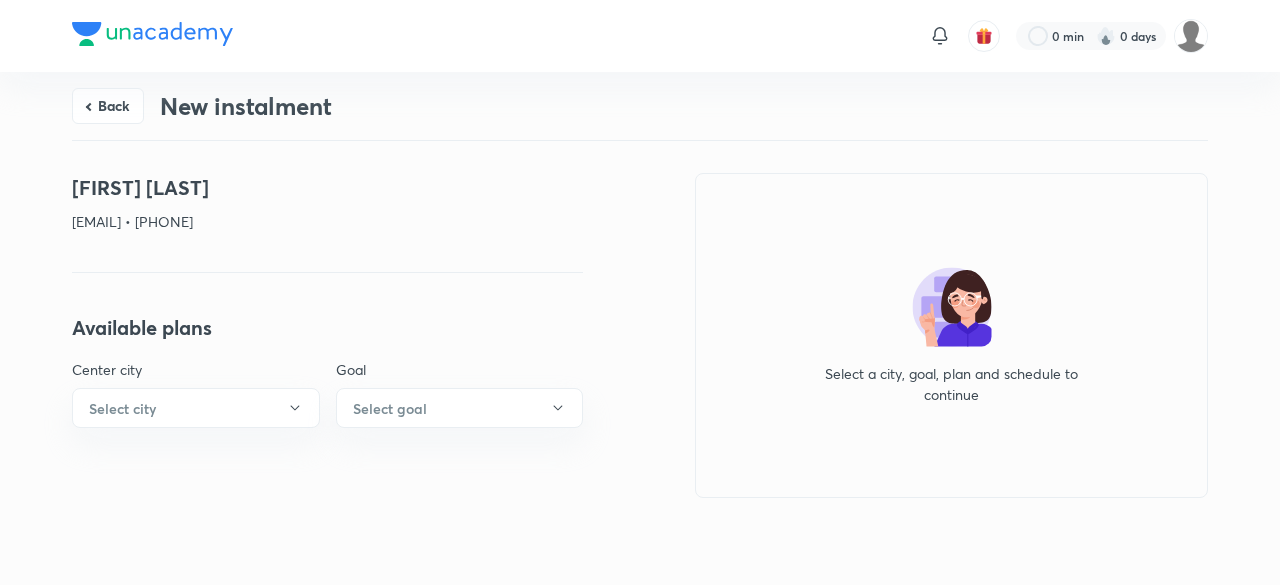 drag, startPoint x: 347, startPoint y: 225, endPoint x: 266, endPoint y: 231, distance: 81.22192 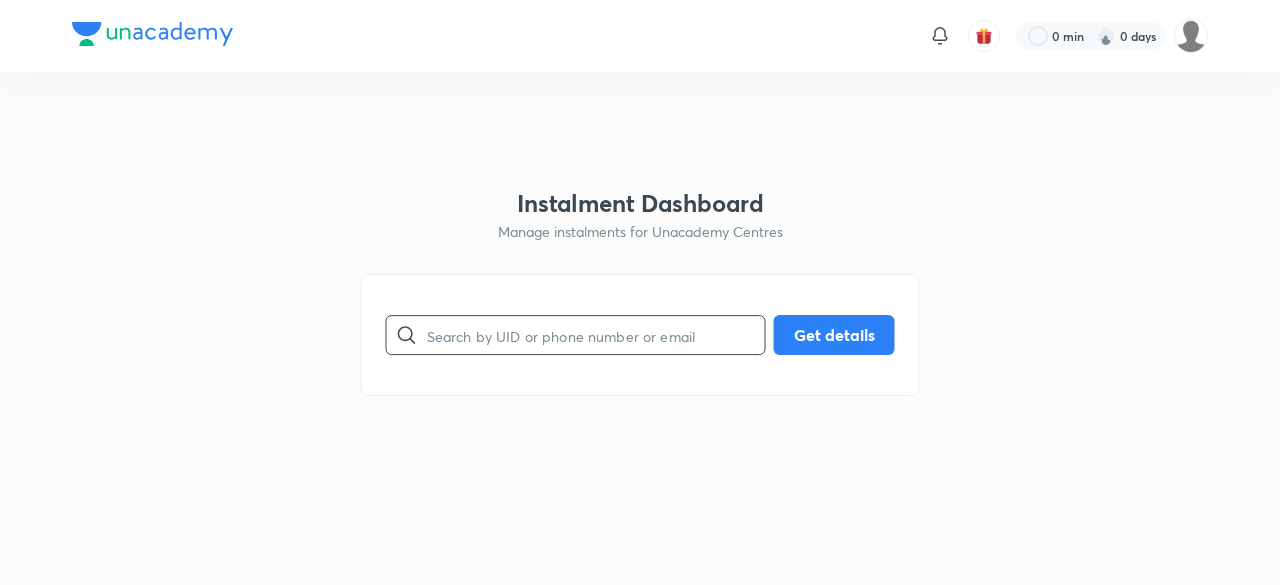 click at bounding box center (596, 335) 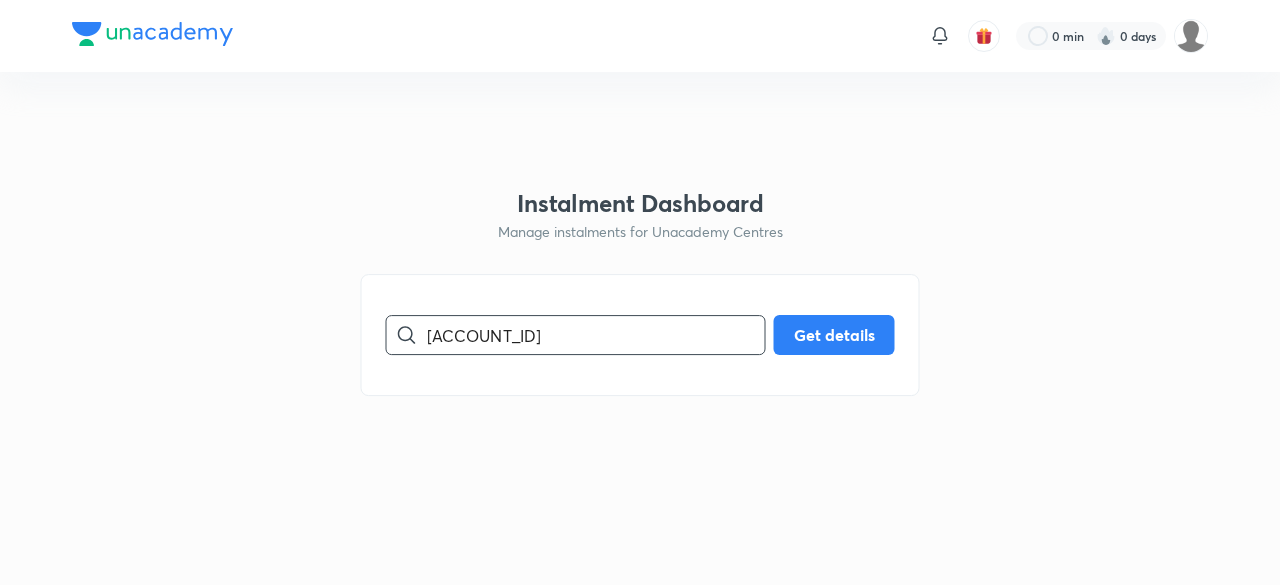 scroll, scrollTop: 0, scrollLeft: 0, axis: both 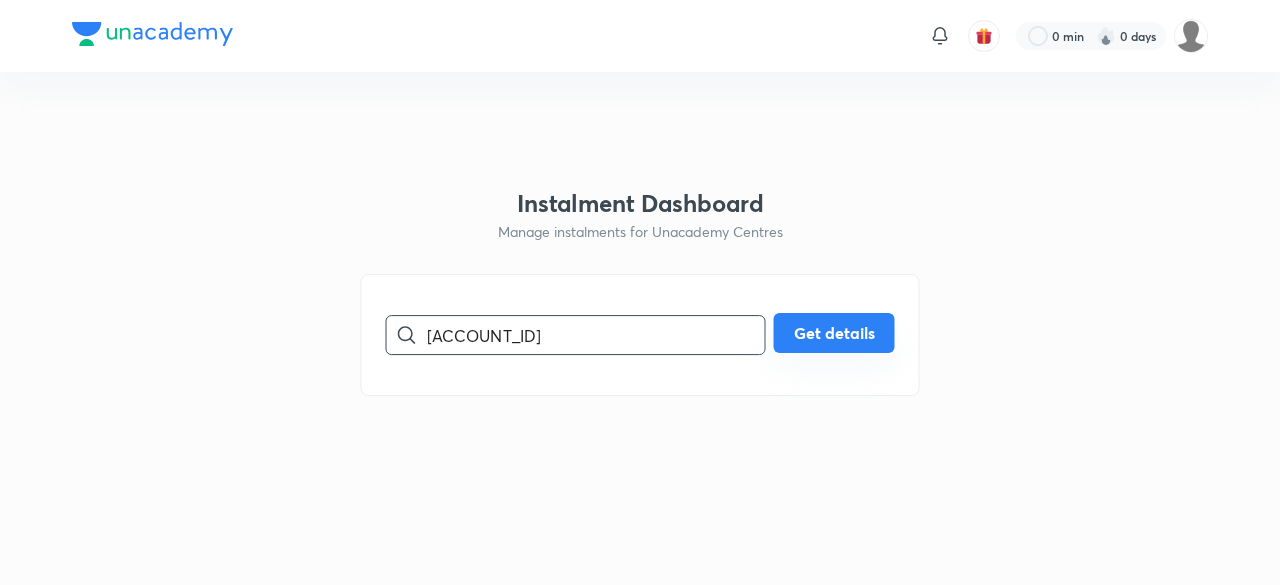 type on "[ACCOUNT_ID]" 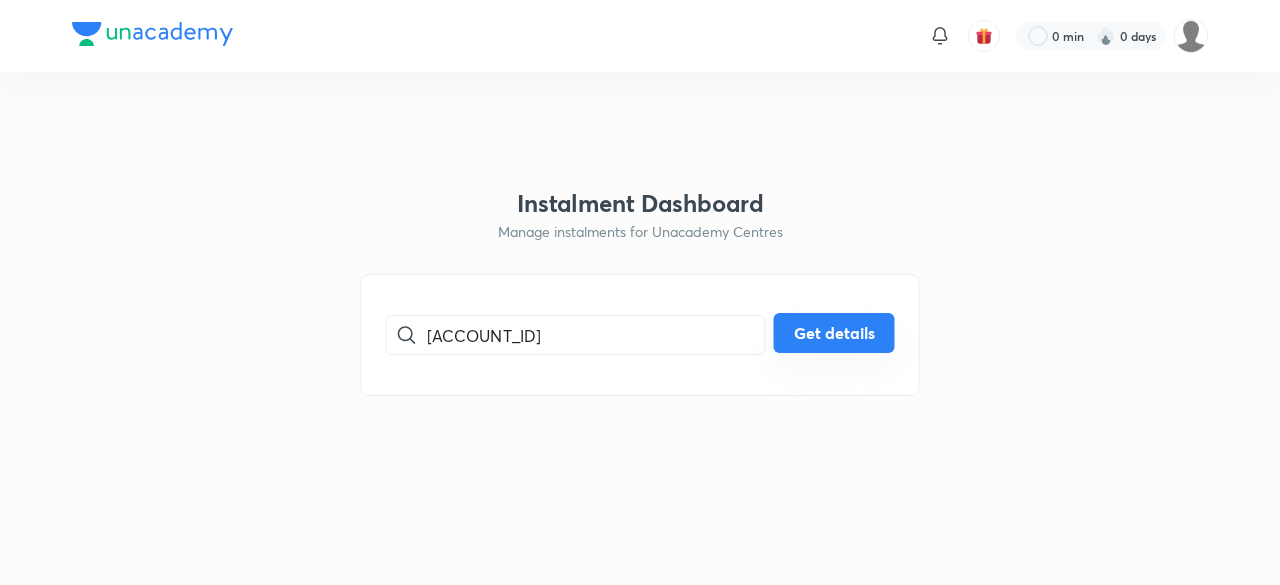 click on "Get details" at bounding box center [834, 333] 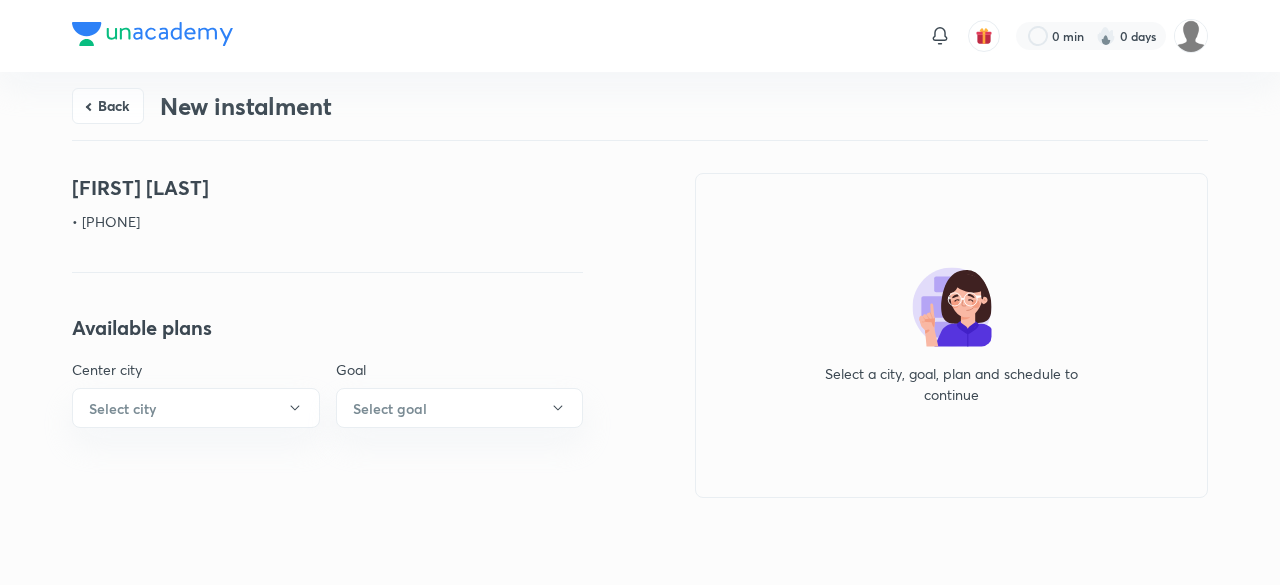 drag, startPoint x: 168, startPoint y: 225, endPoint x: 53, endPoint y: 216, distance: 115.35164 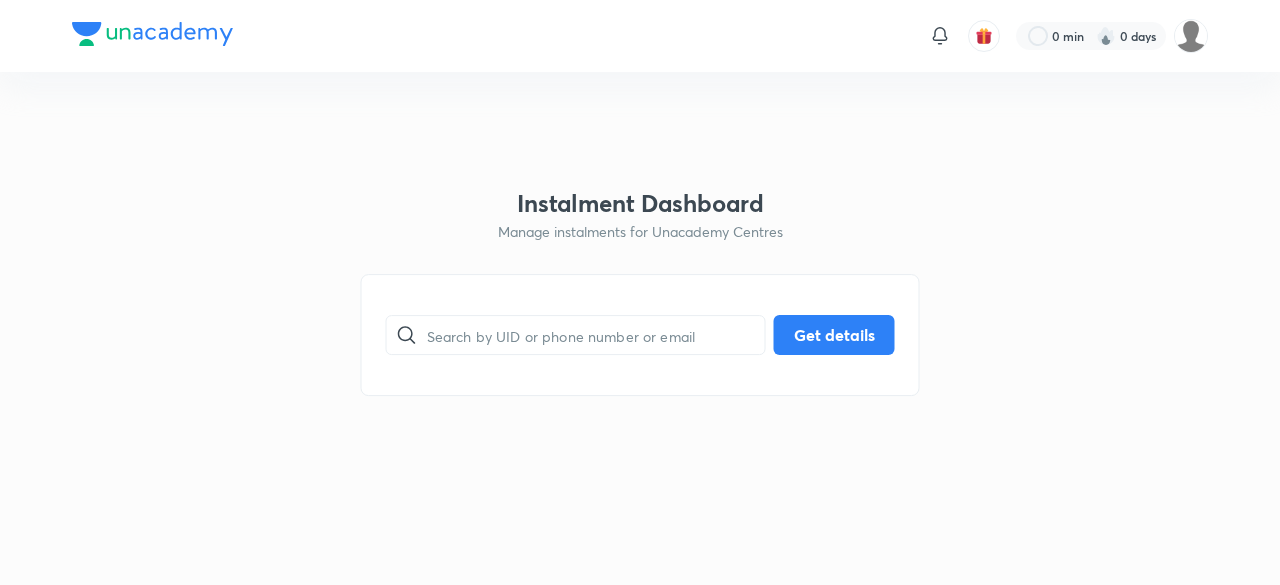 scroll, scrollTop: 0, scrollLeft: 0, axis: both 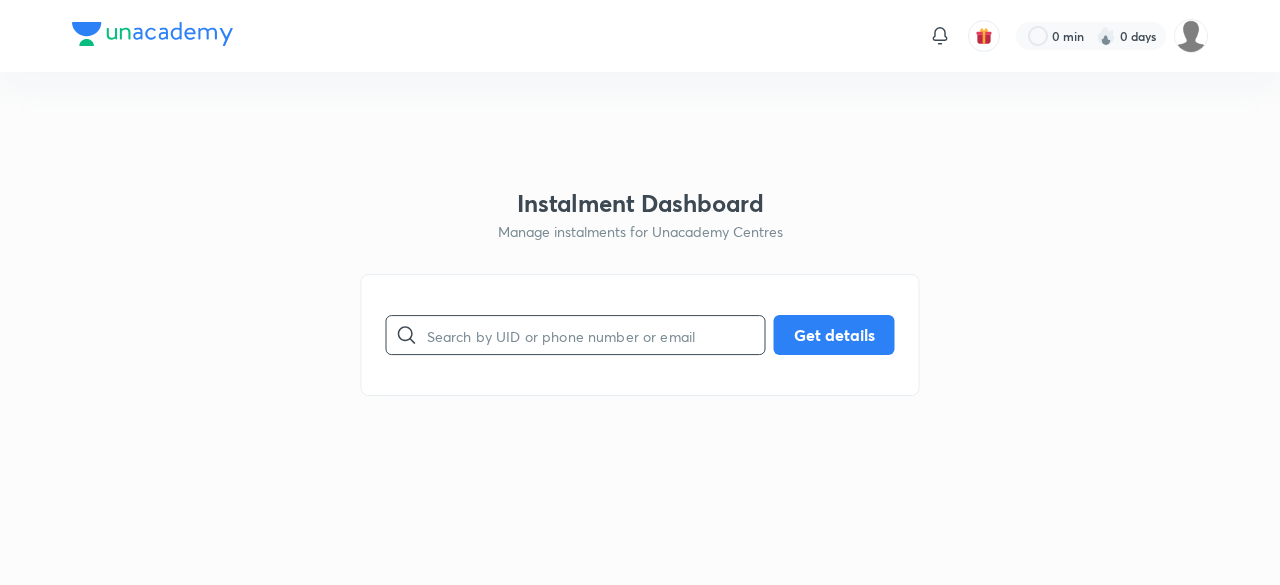 click at bounding box center [596, 335] 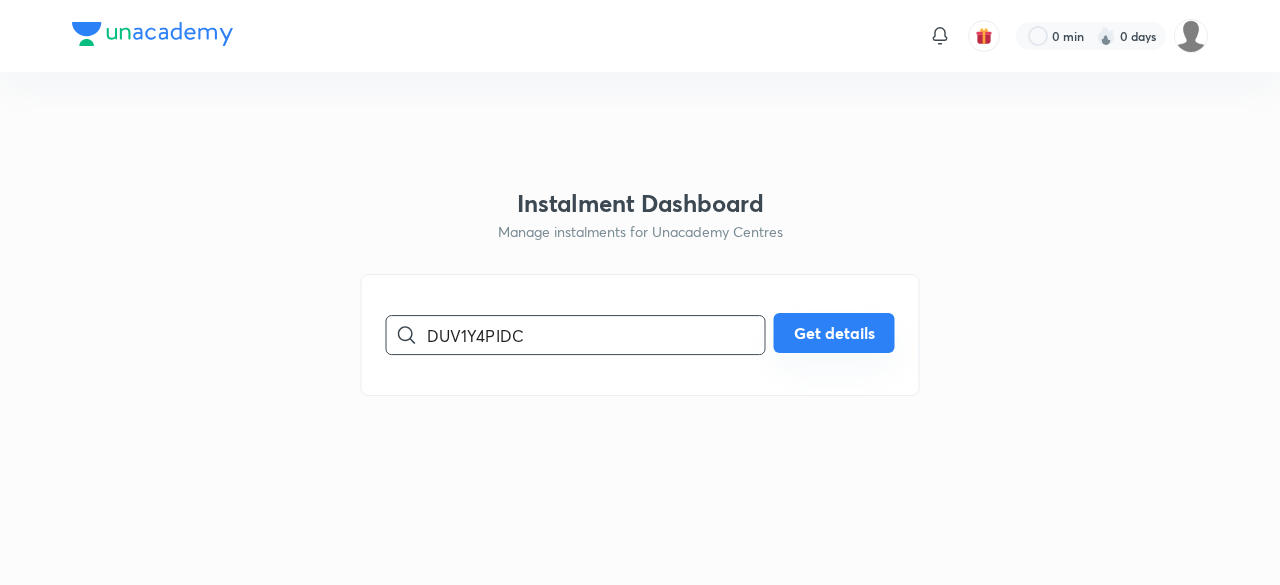type on "DUV1Y4PIDC" 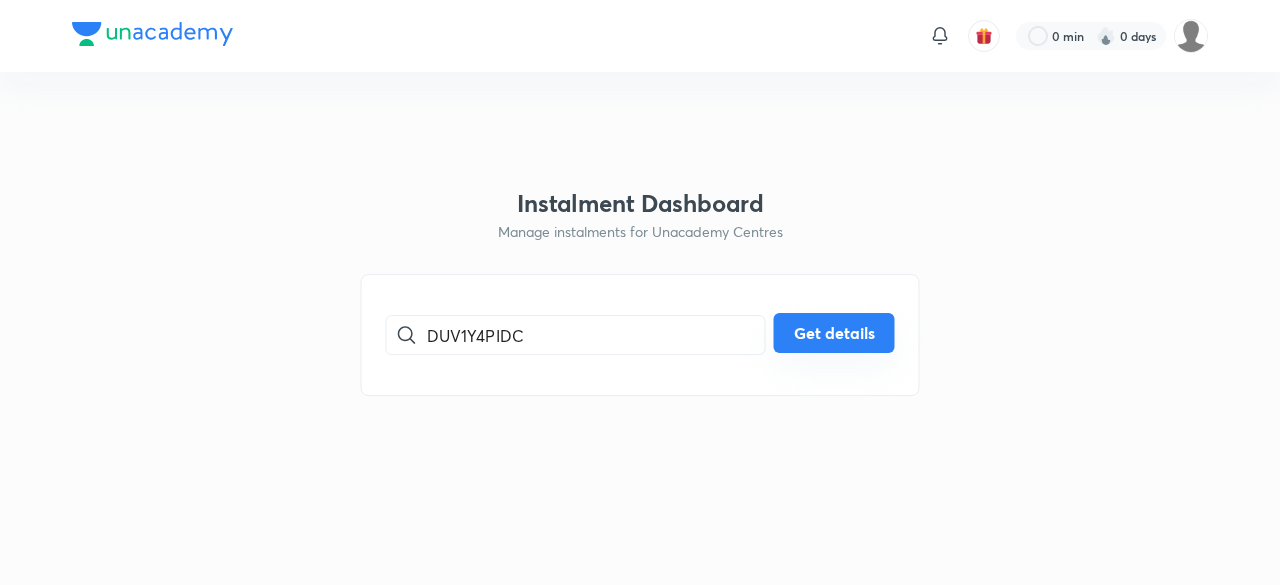 click on "Get details" at bounding box center (834, 333) 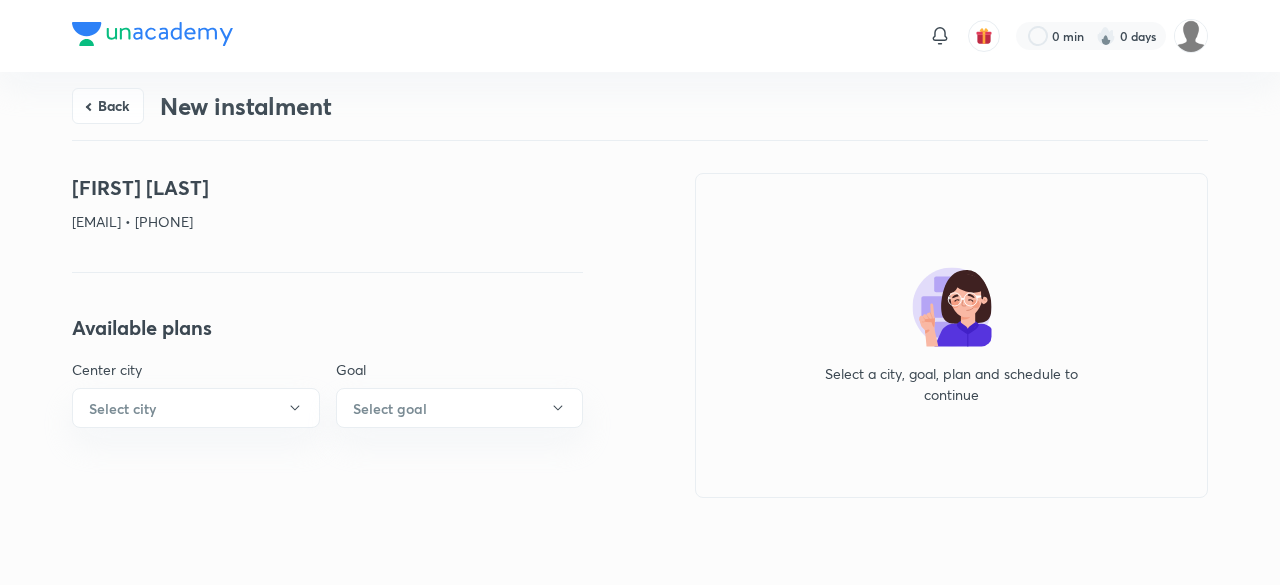 drag, startPoint x: 324, startPoint y: 224, endPoint x: 232, endPoint y: 209, distance: 93.214806 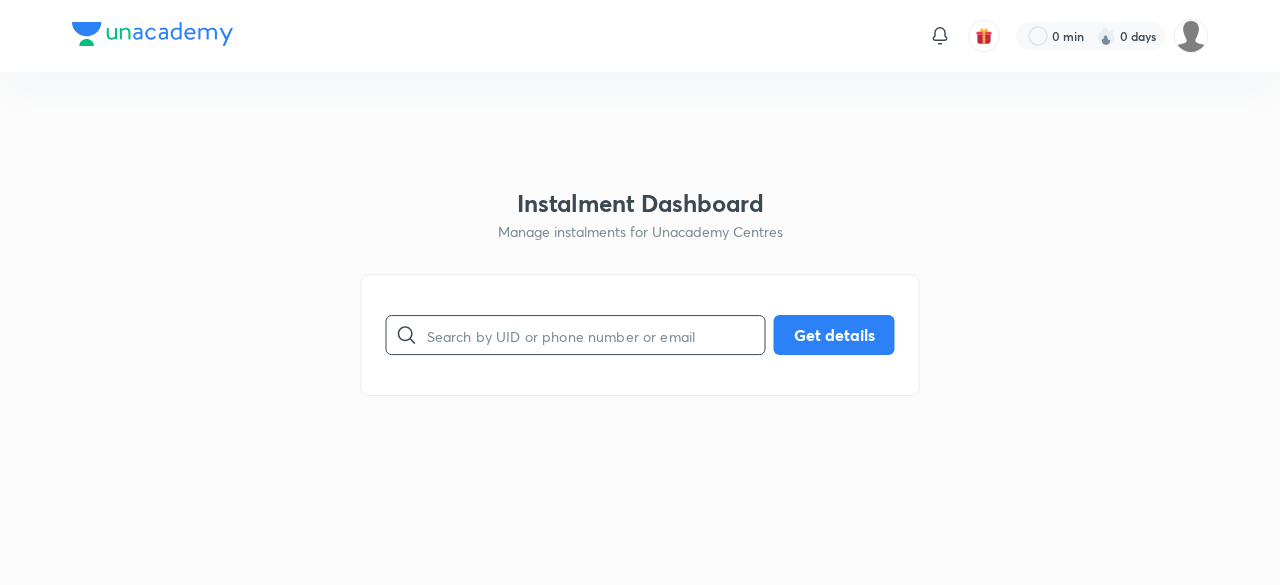 scroll, scrollTop: 0, scrollLeft: 0, axis: both 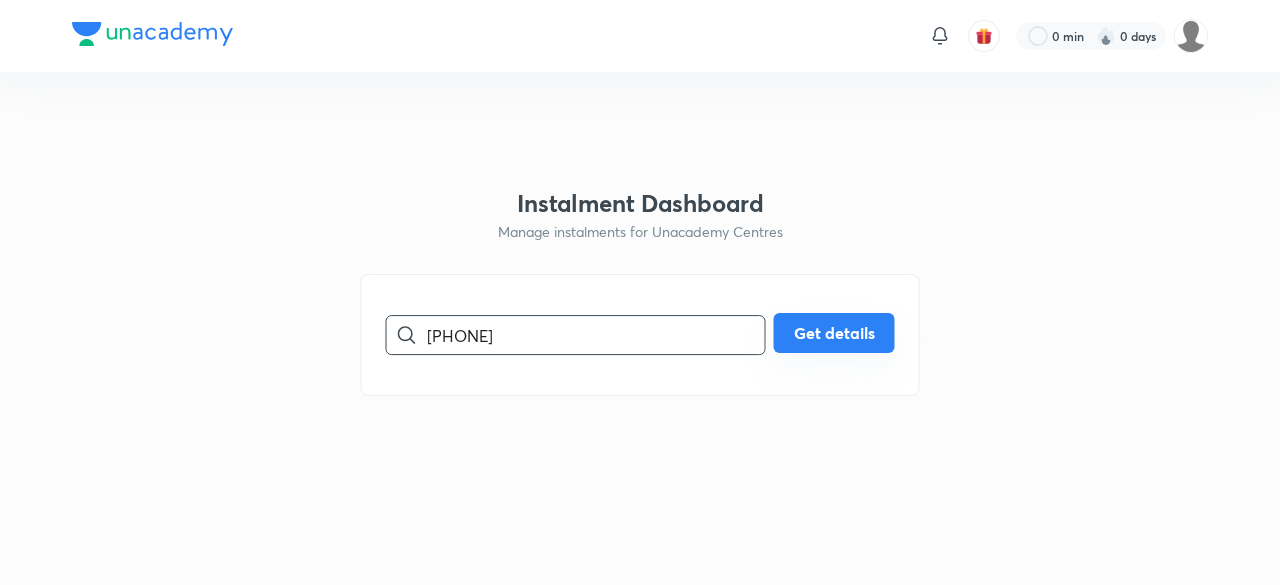 type on "[PHONE]" 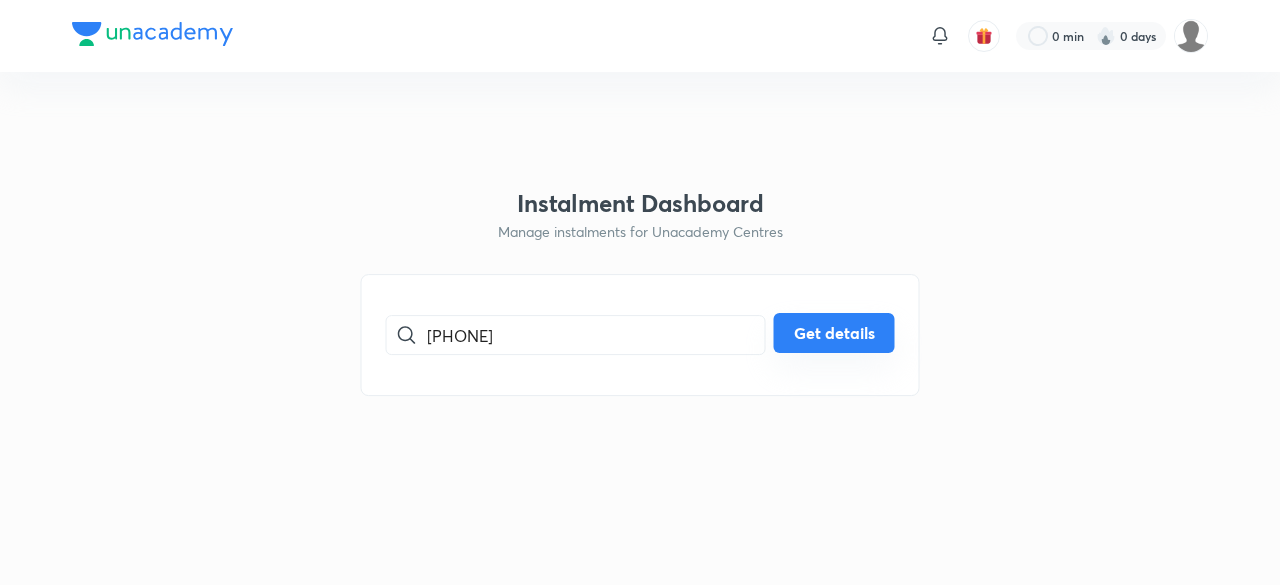 click on "Get details" at bounding box center (834, 333) 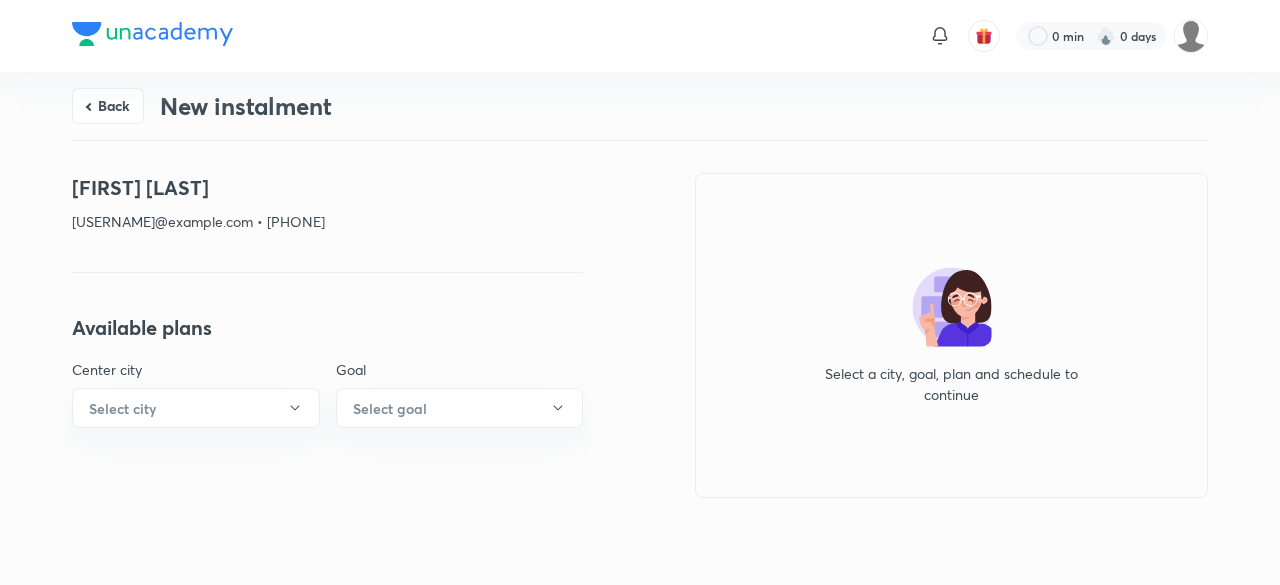 drag, startPoint x: 339, startPoint y: 223, endPoint x: 261, endPoint y: 223, distance: 78 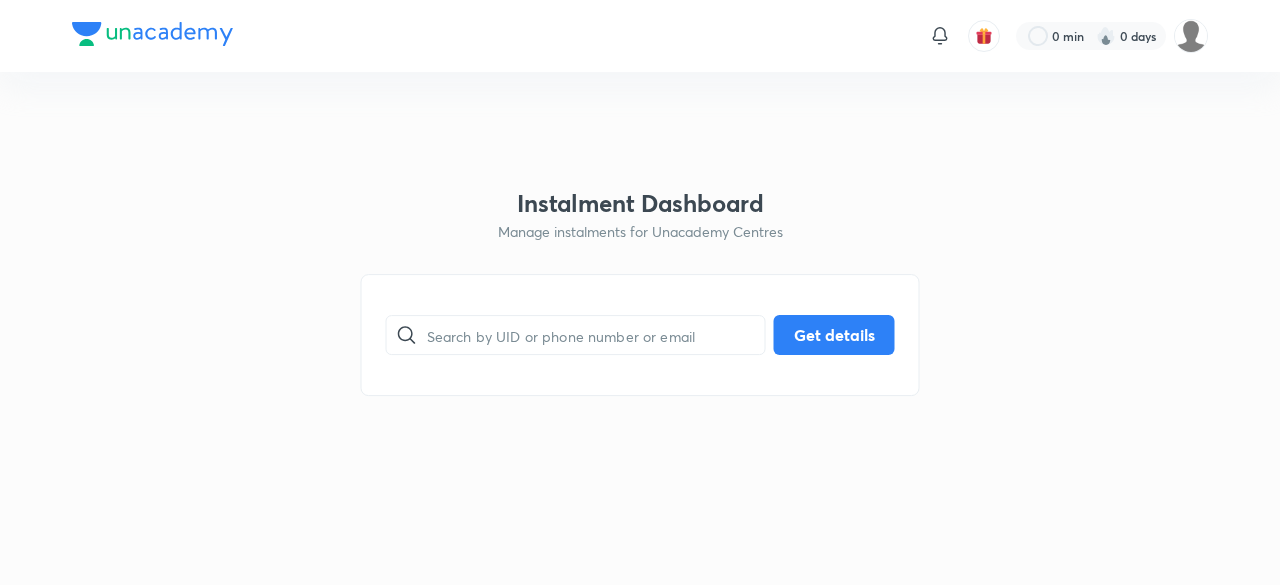 scroll, scrollTop: 0, scrollLeft: 0, axis: both 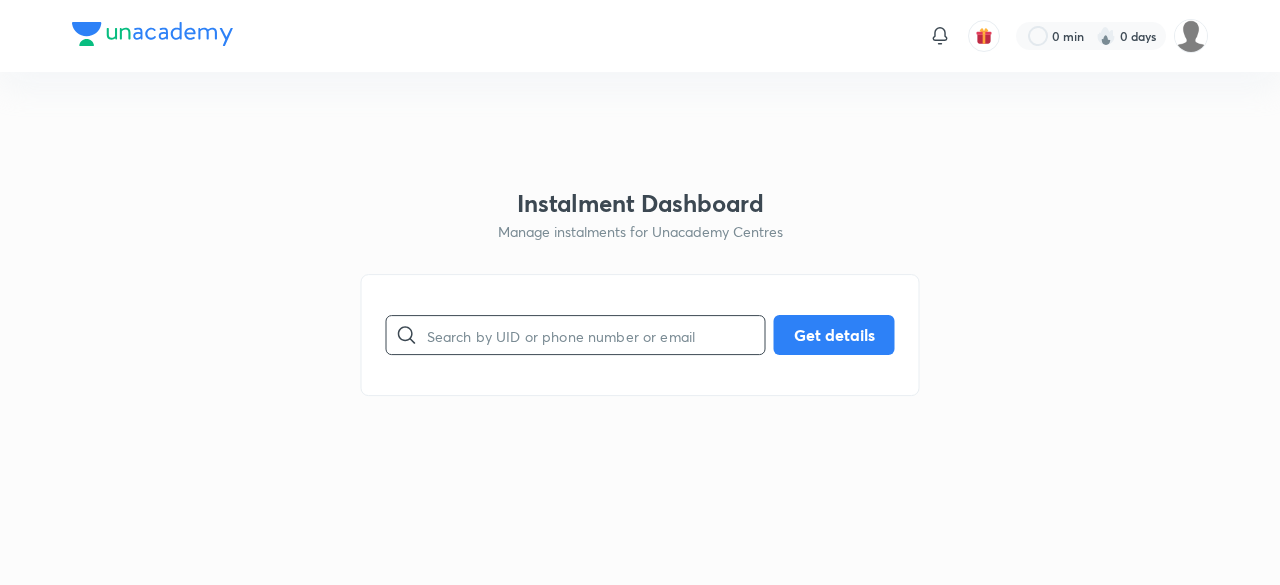 click at bounding box center (596, 335) 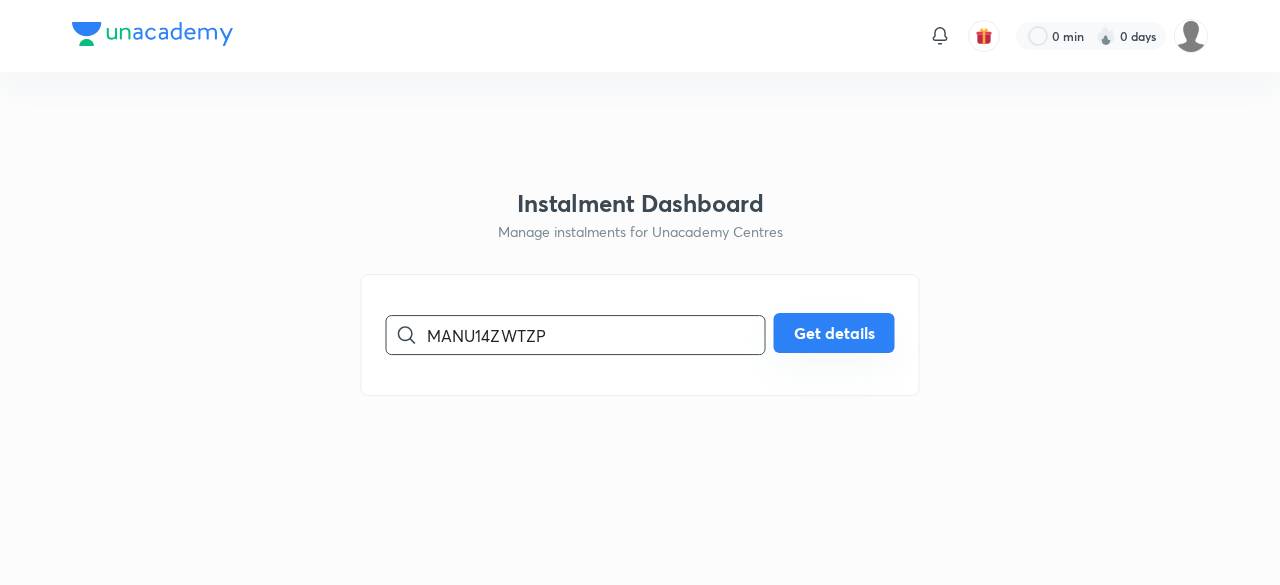 type on "MANU14ZWTZP" 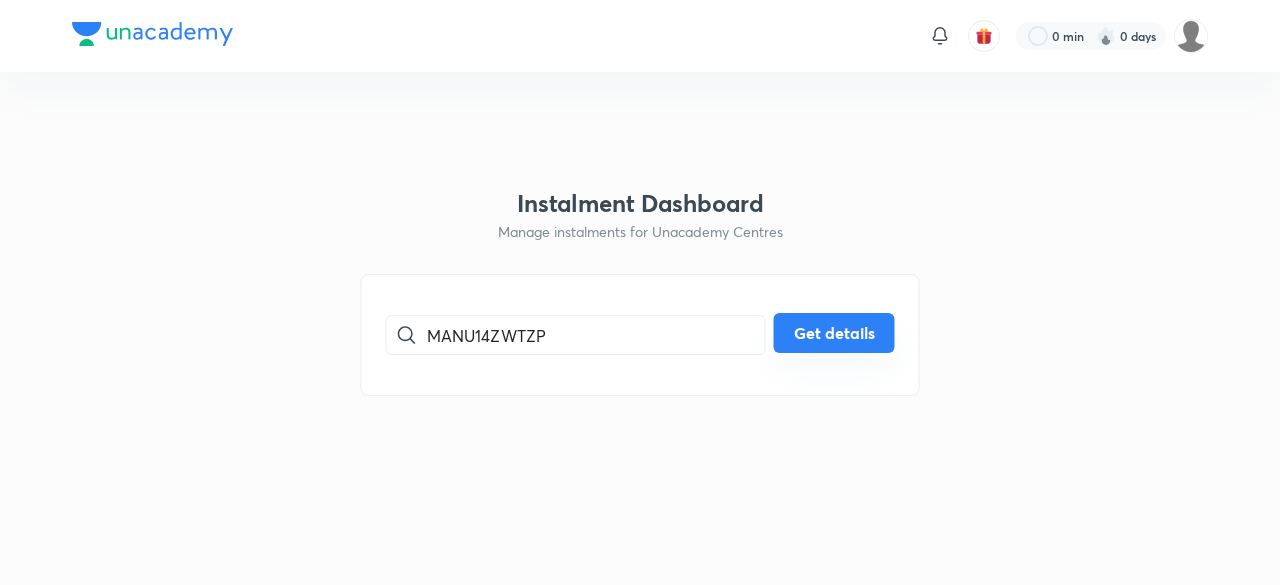 click on "Get details" at bounding box center [834, 333] 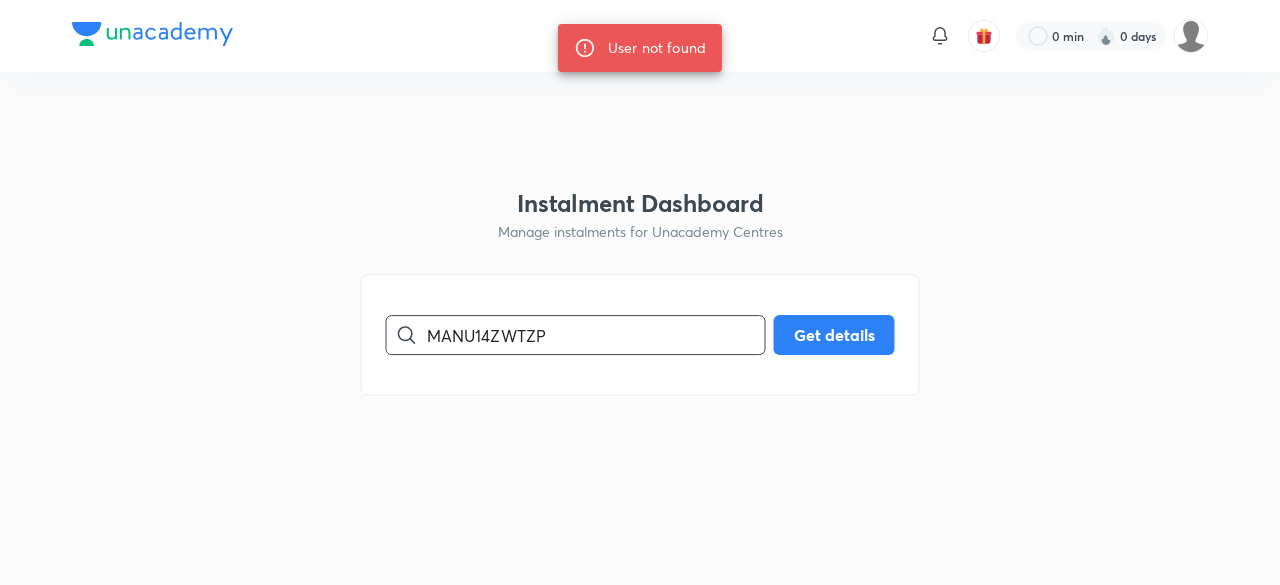 click on "MANU14ZWTZP" at bounding box center [596, 335] 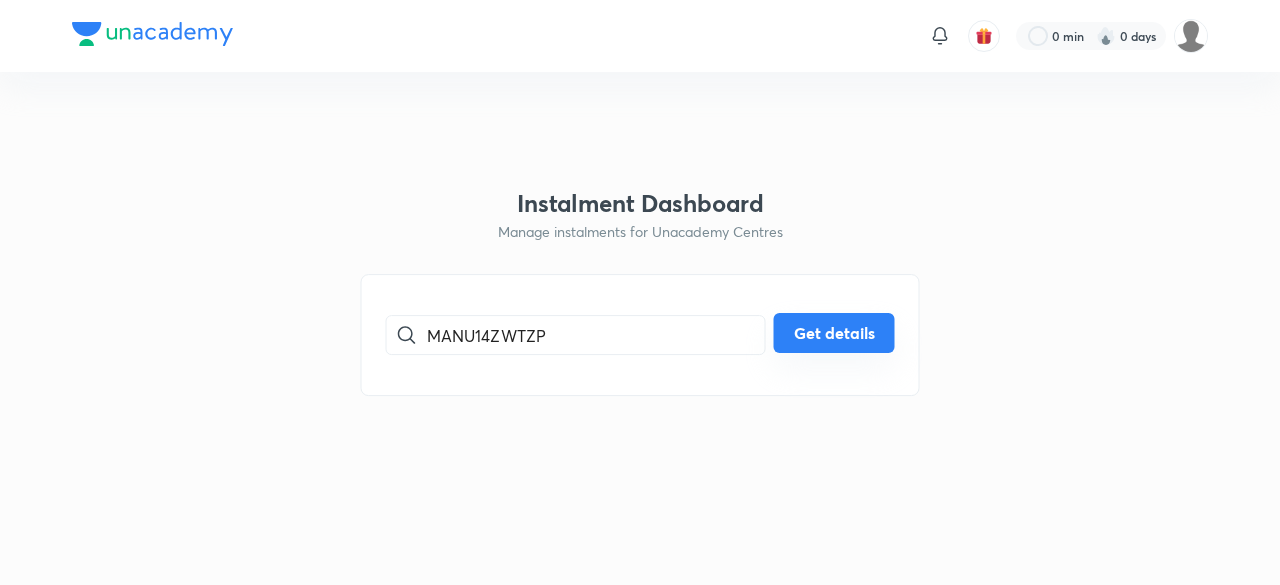click on "Get details" at bounding box center (834, 333) 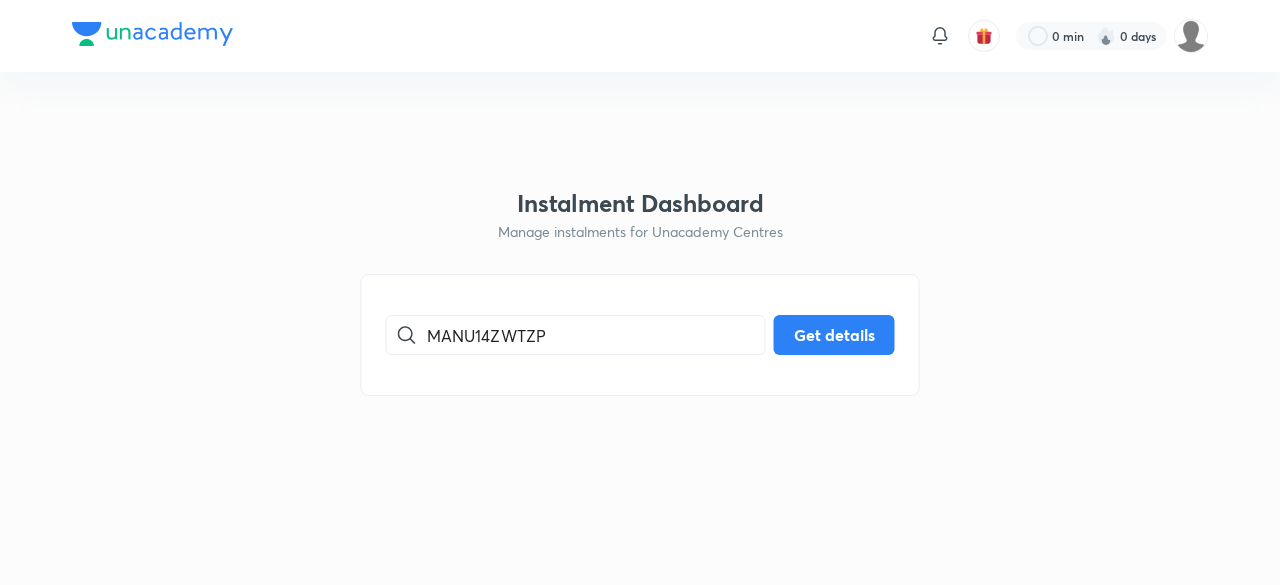 type 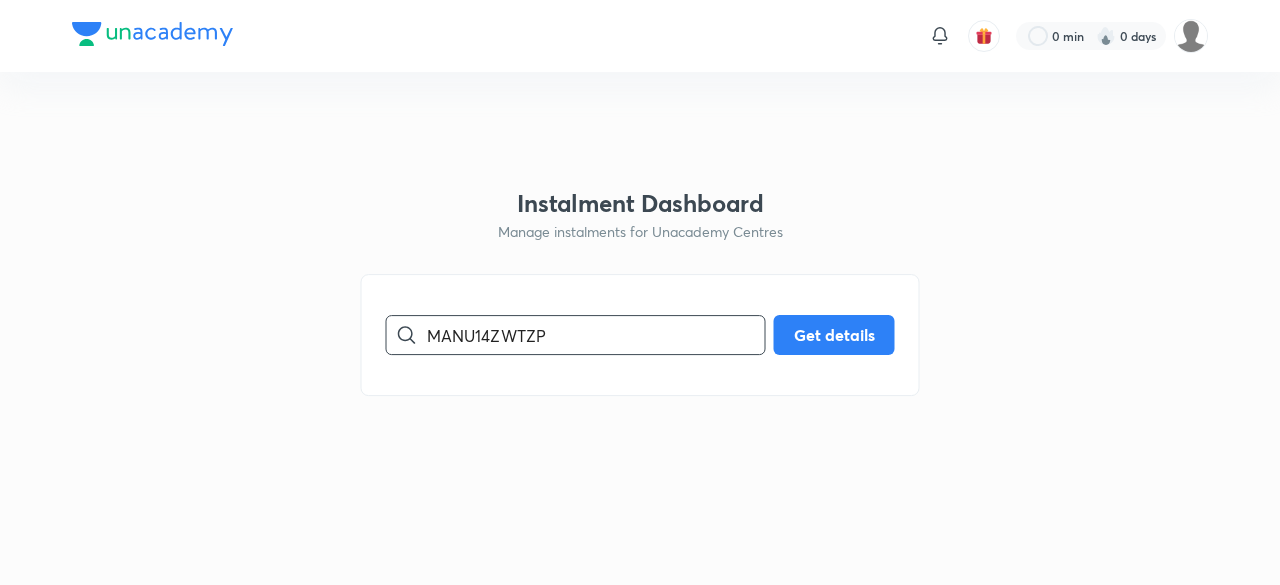 scroll, scrollTop: 0, scrollLeft: 0, axis: both 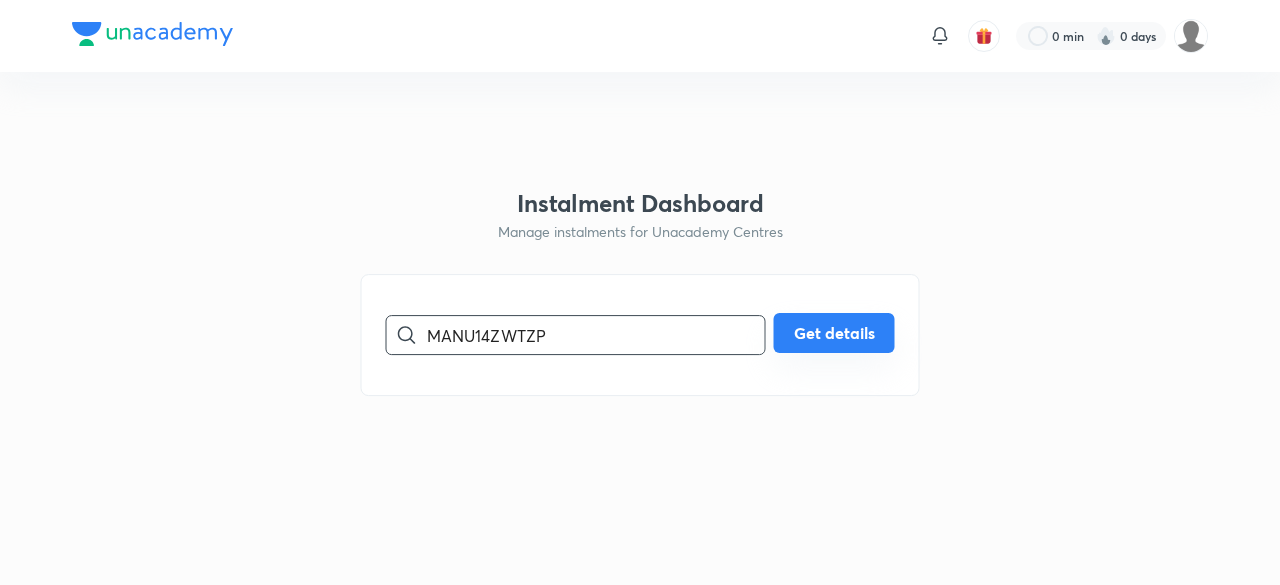 type on "MANU14ZWTZP" 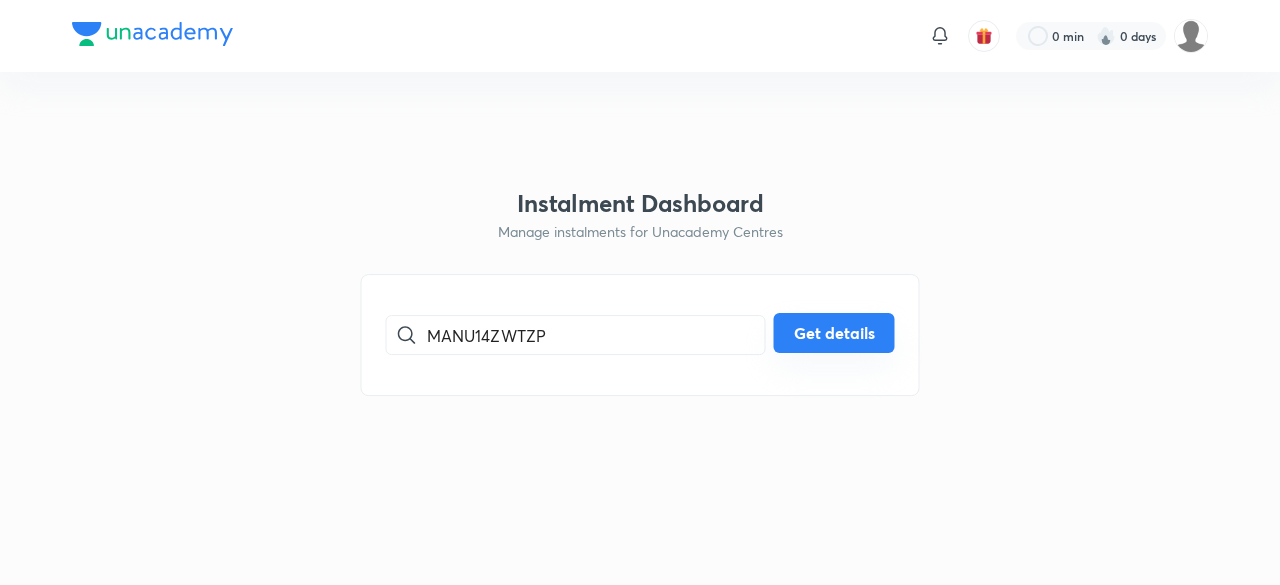 click on "Get details" at bounding box center (834, 333) 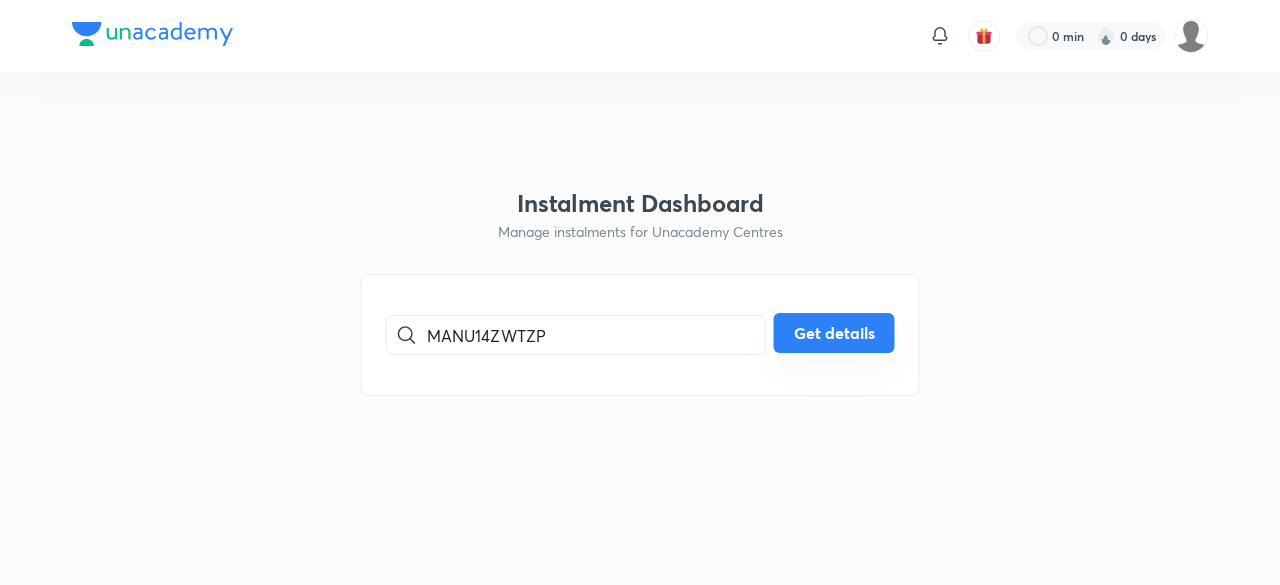type 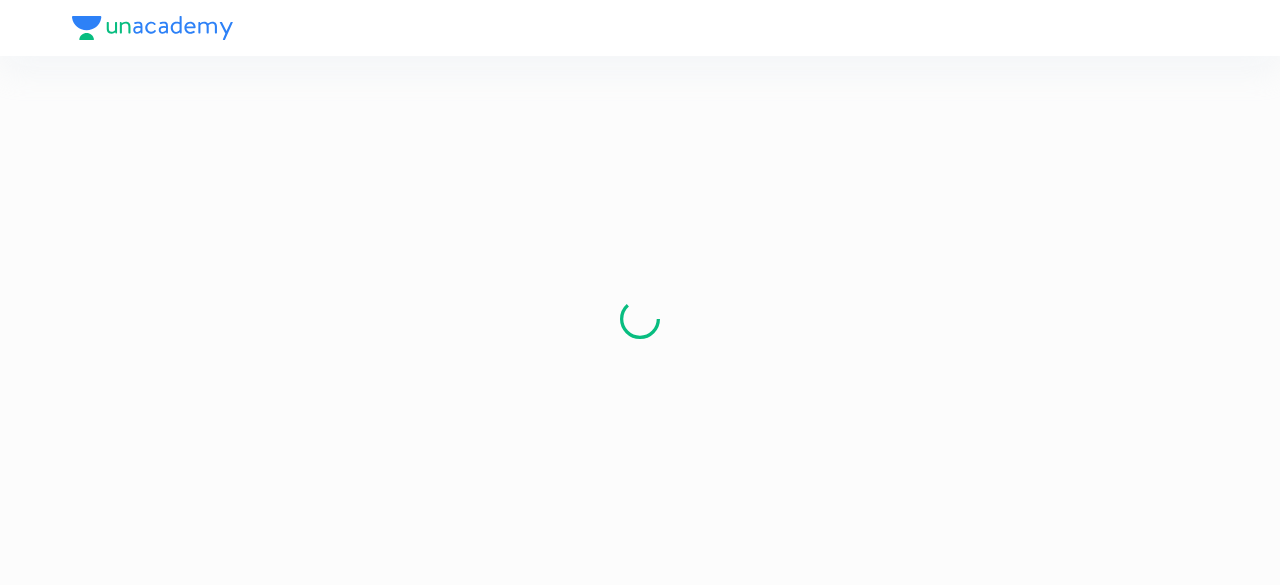 scroll, scrollTop: 0, scrollLeft: 0, axis: both 